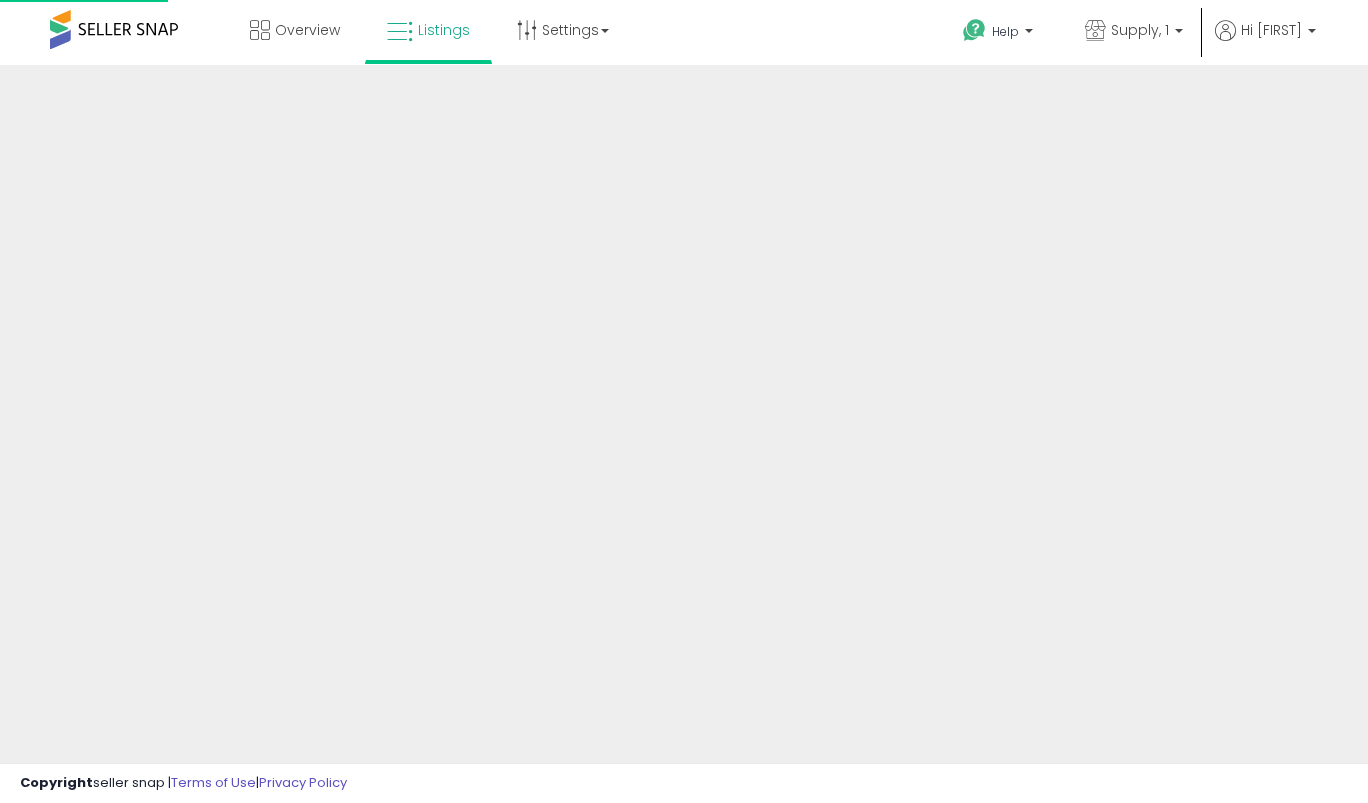 scroll, scrollTop: 0, scrollLeft: 0, axis: both 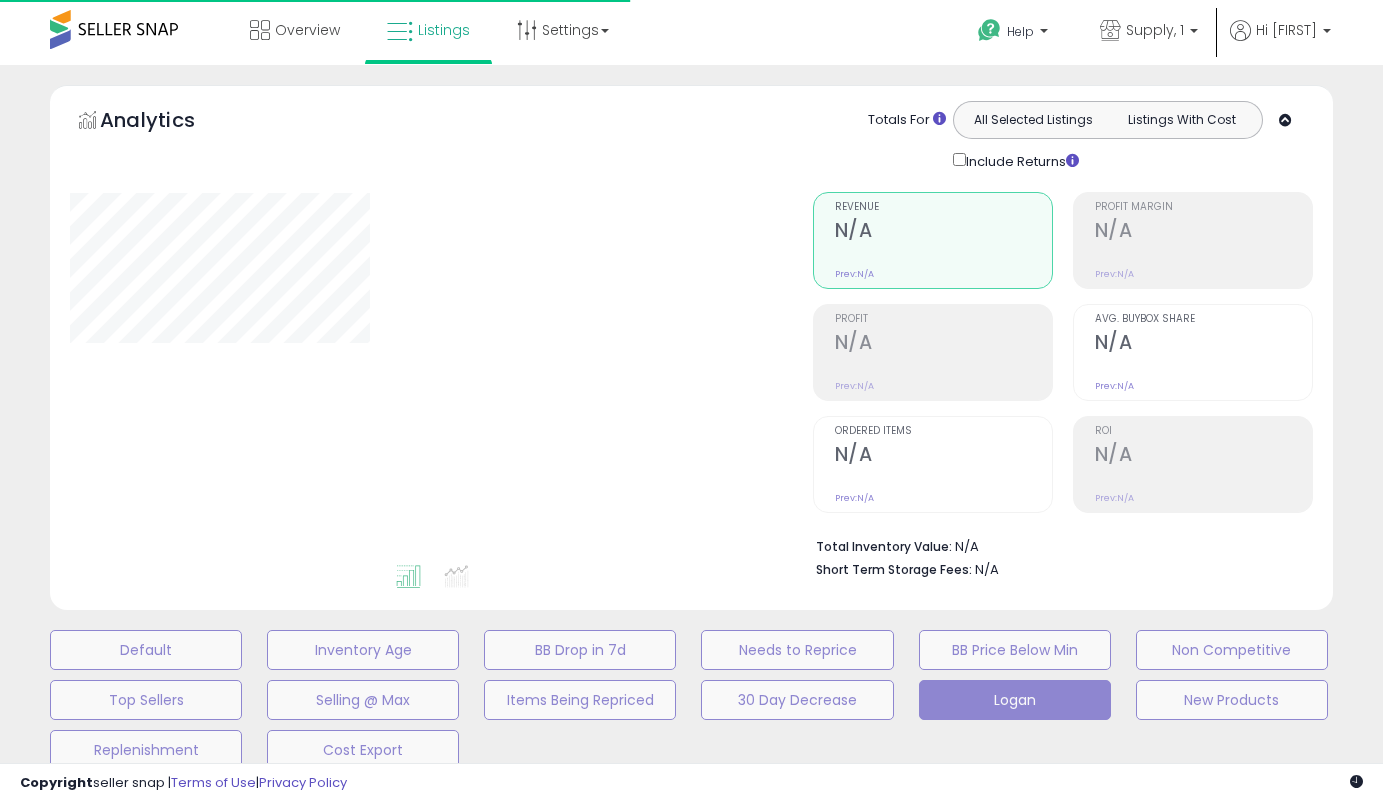 type on "*******" 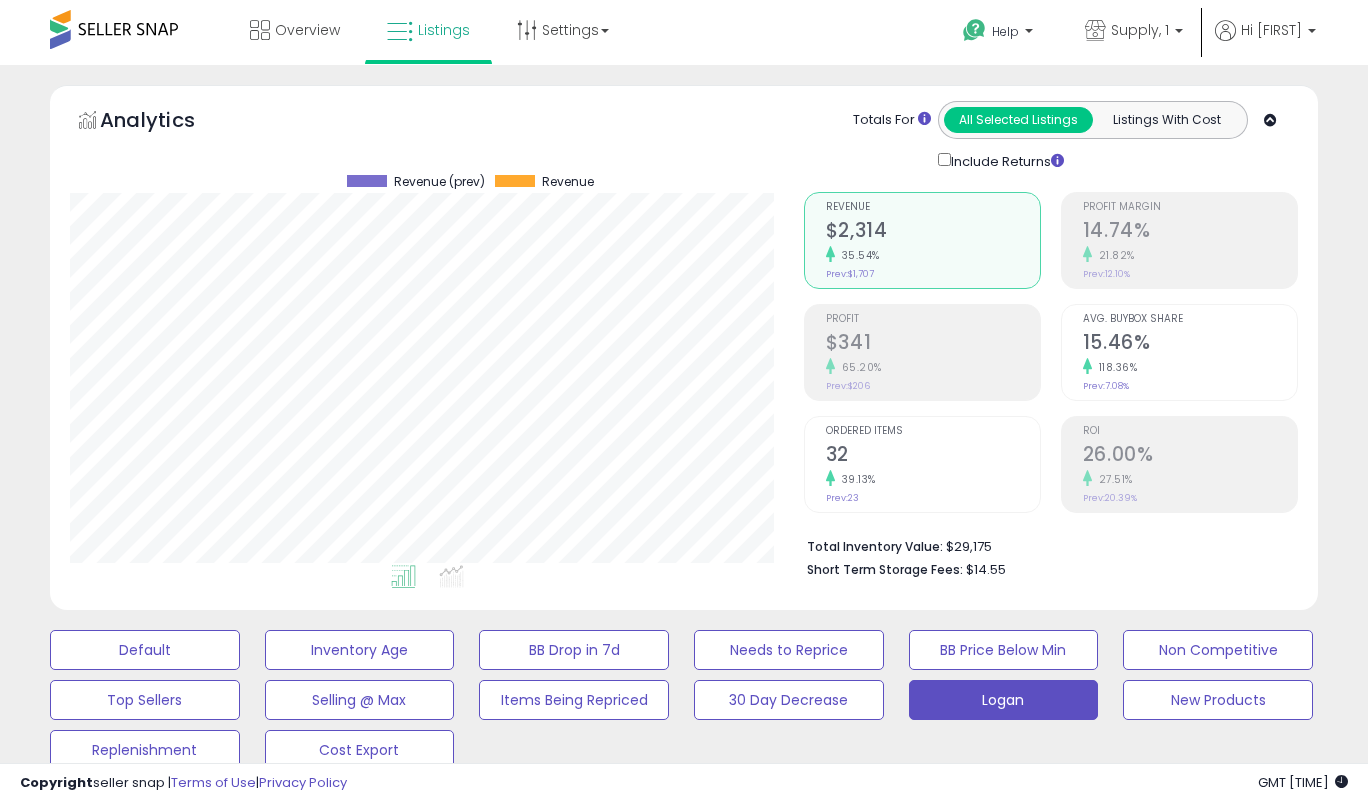 scroll, scrollTop: 999590, scrollLeft: 999266, axis: both 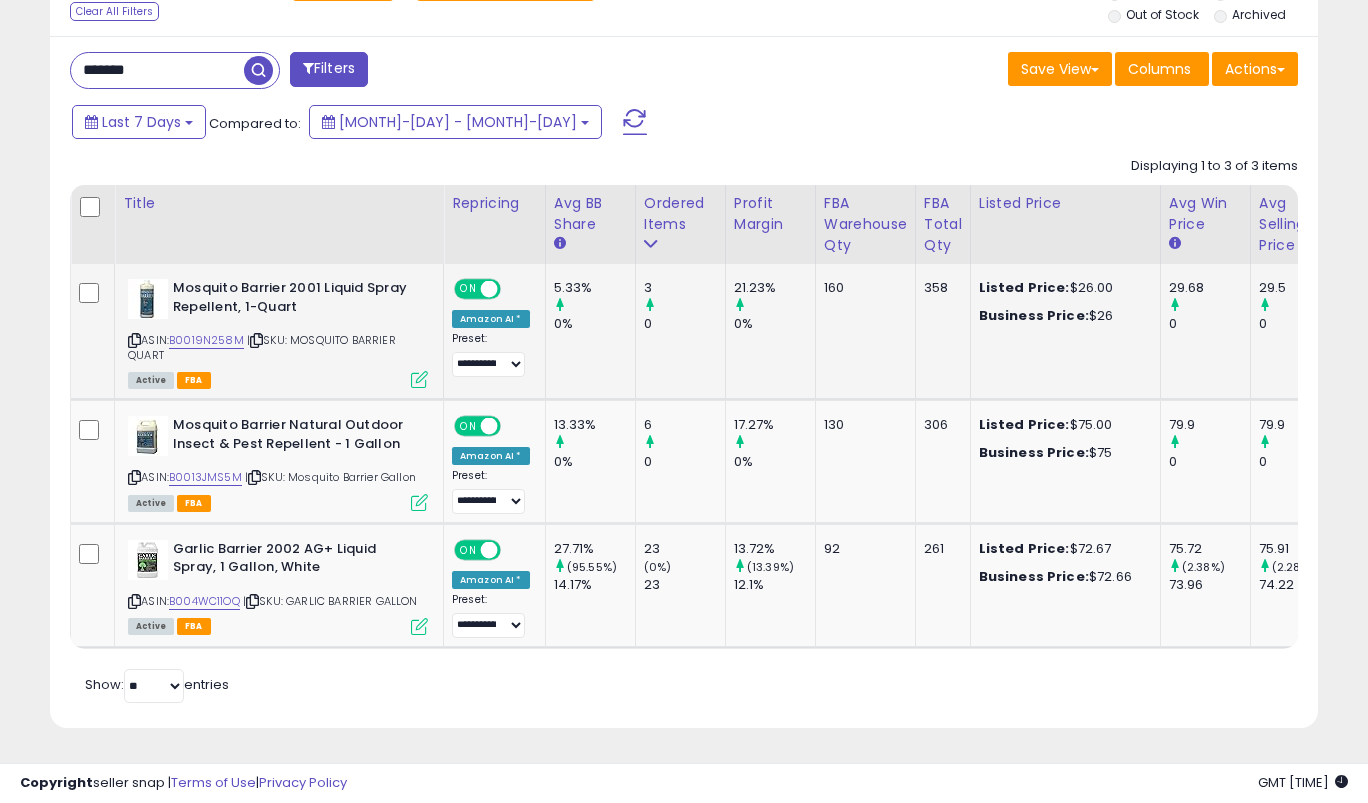 click at bounding box center (419, 379) 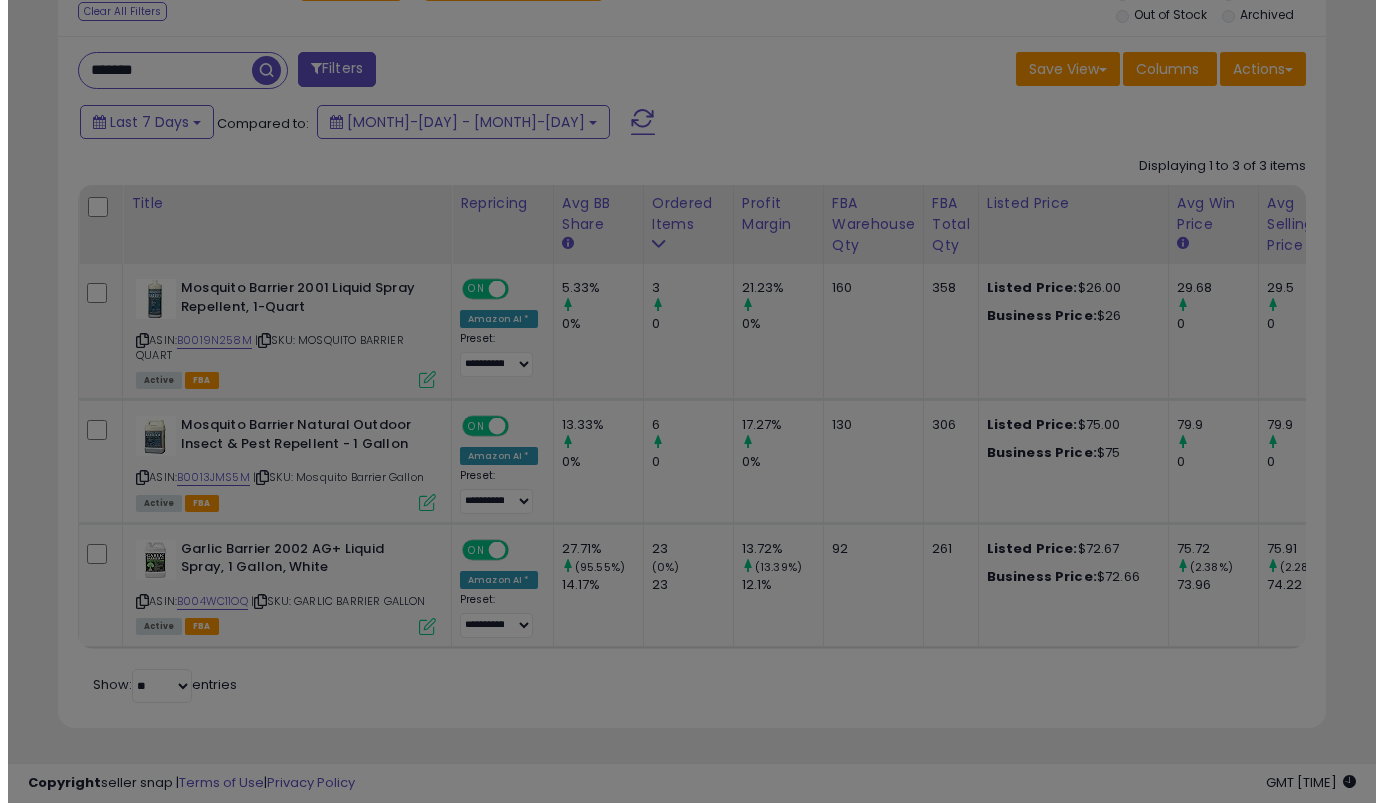 scroll, scrollTop: 999590, scrollLeft: 999257, axis: both 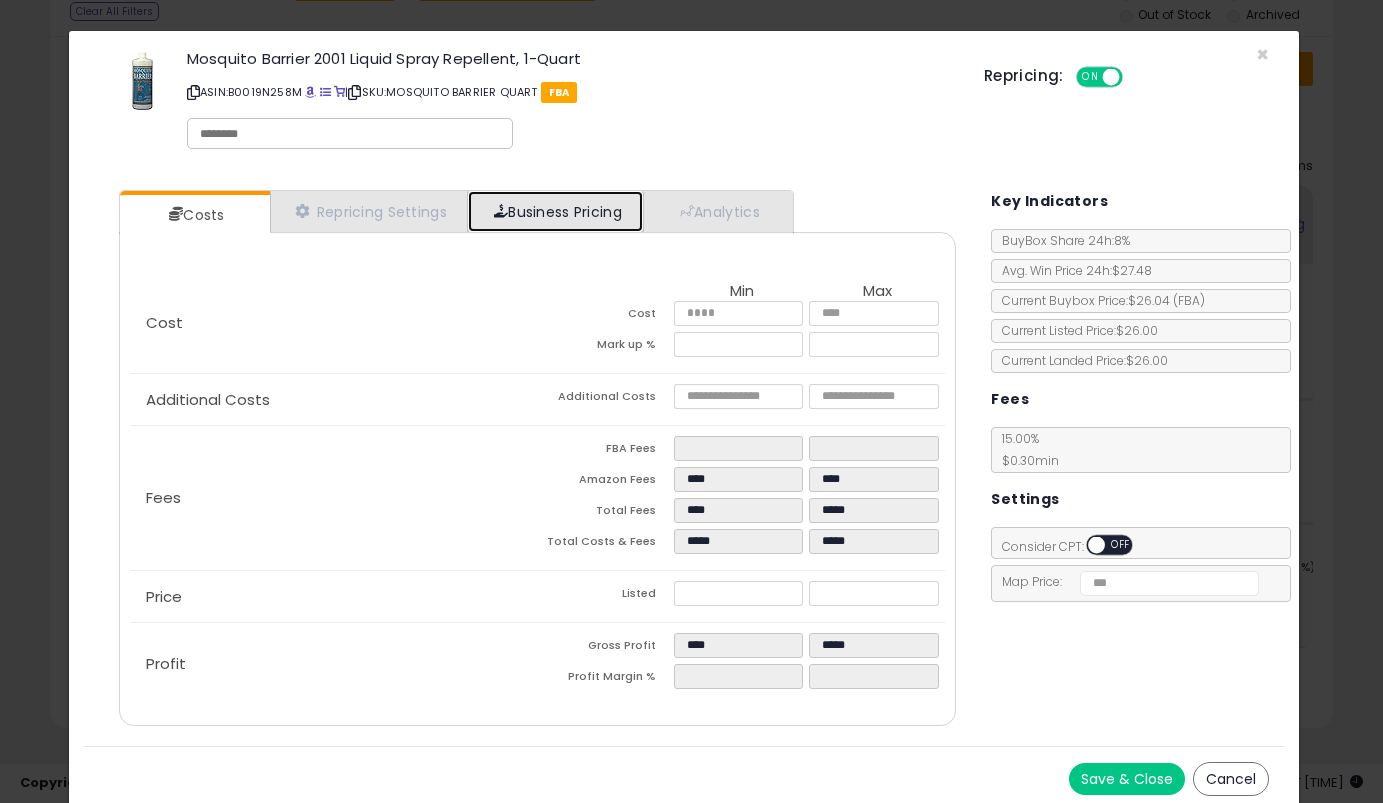 click on "Business Pricing" at bounding box center [555, 211] 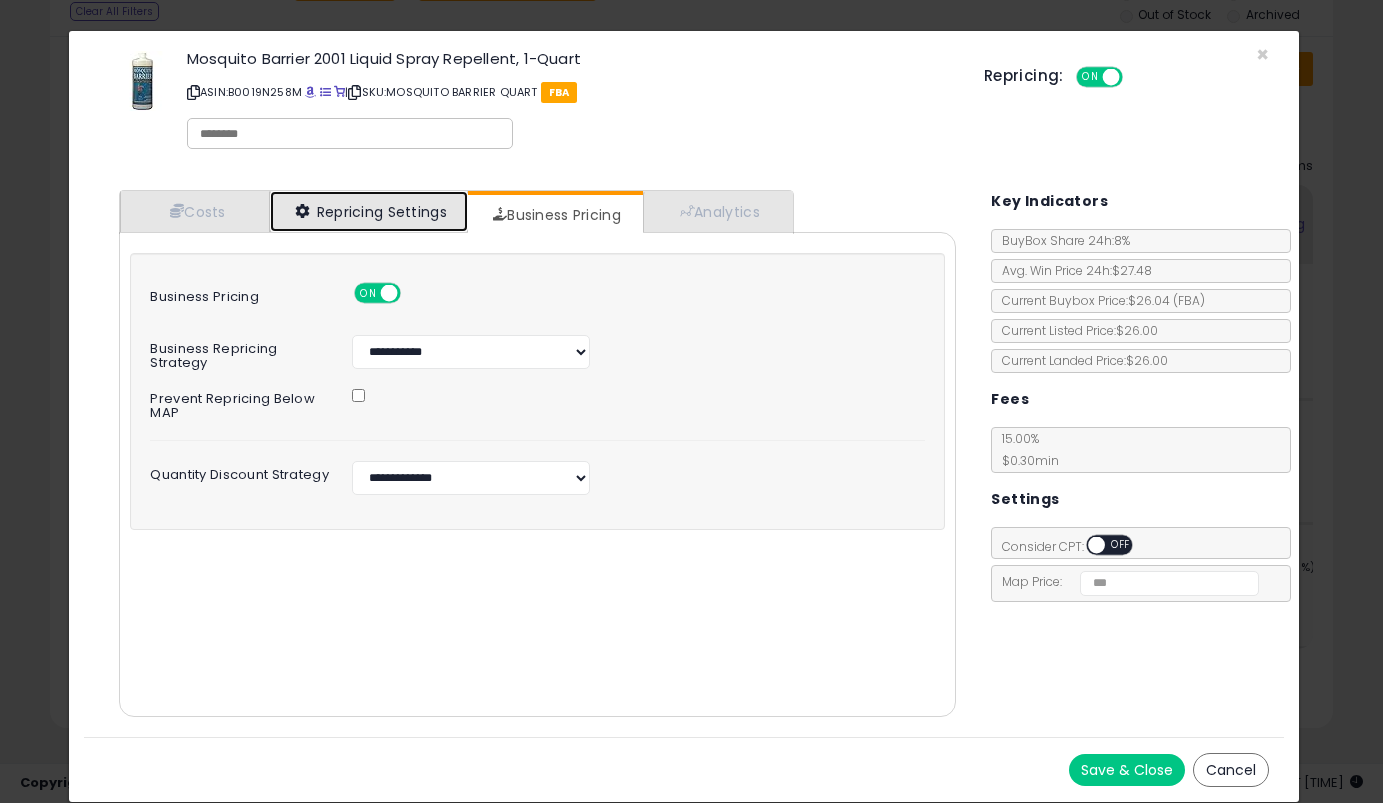 click on "Repricing Settings" at bounding box center (369, 211) 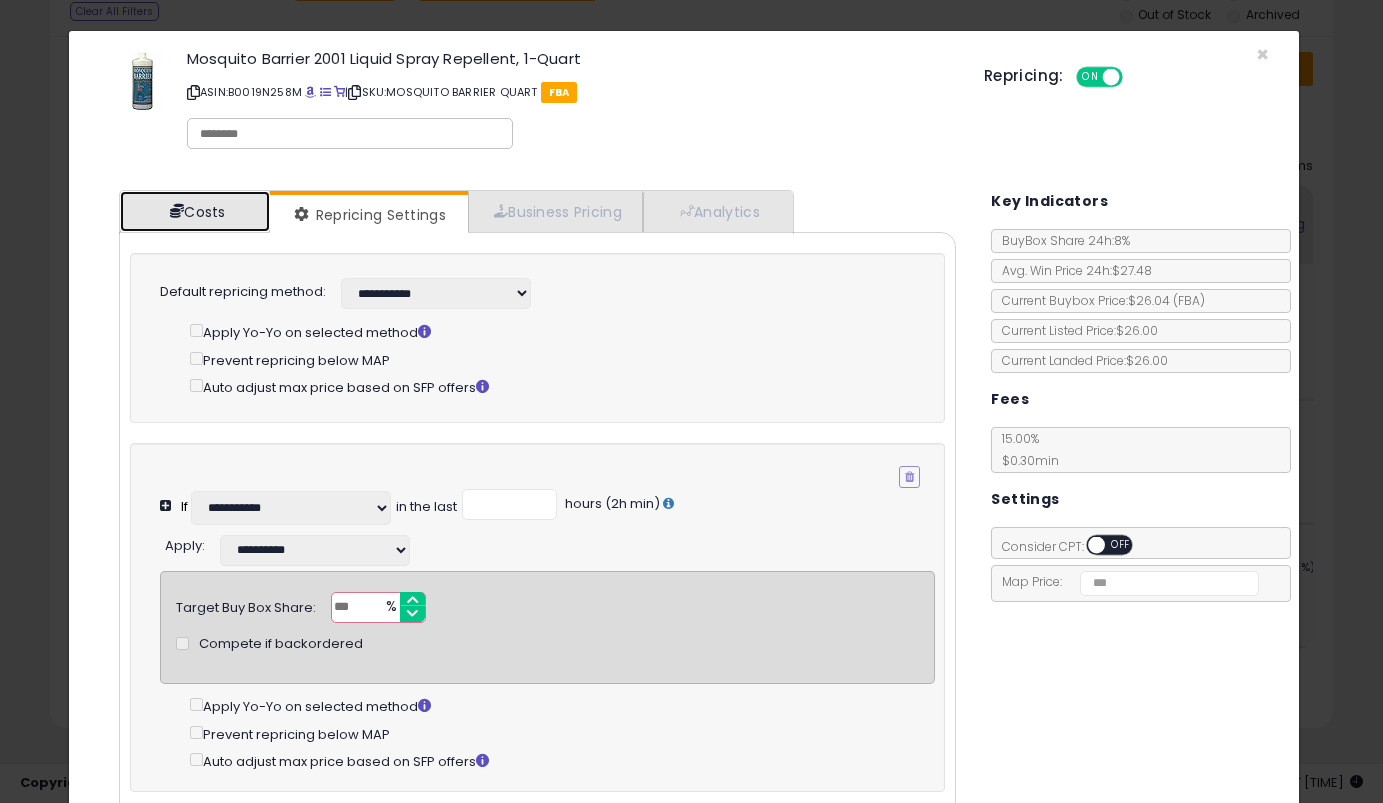 click on "Costs" at bounding box center (195, 211) 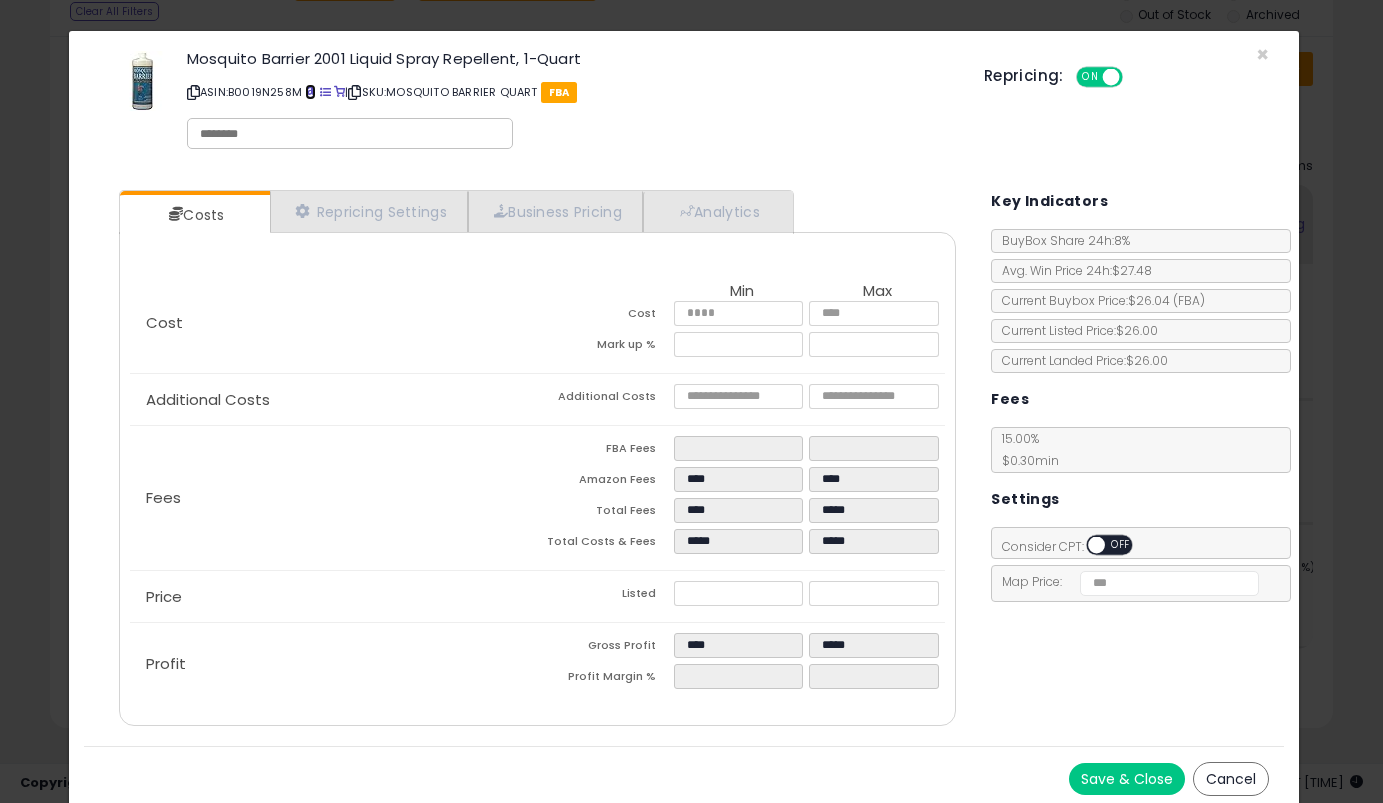 click at bounding box center (310, 92) 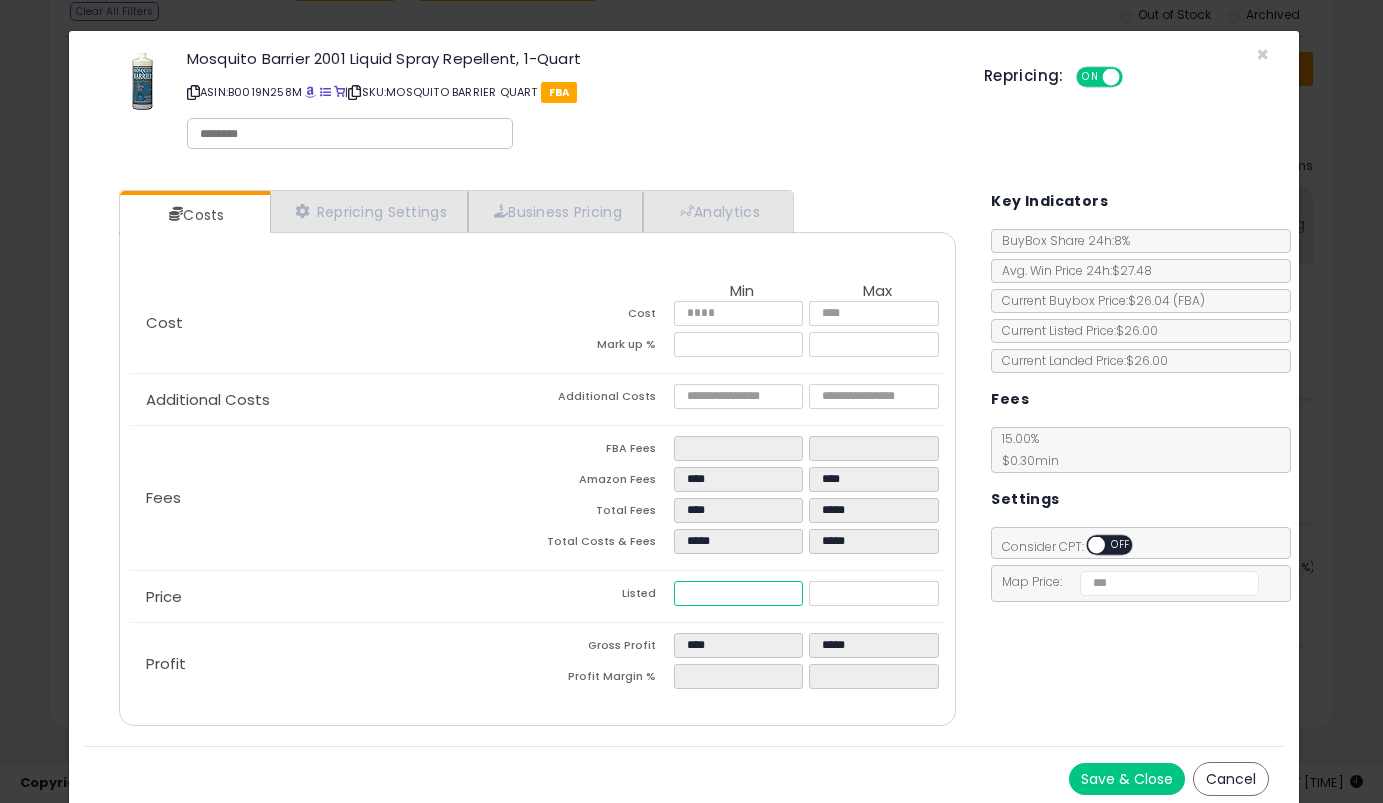 click on "*****" at bounding box center [738, 593] 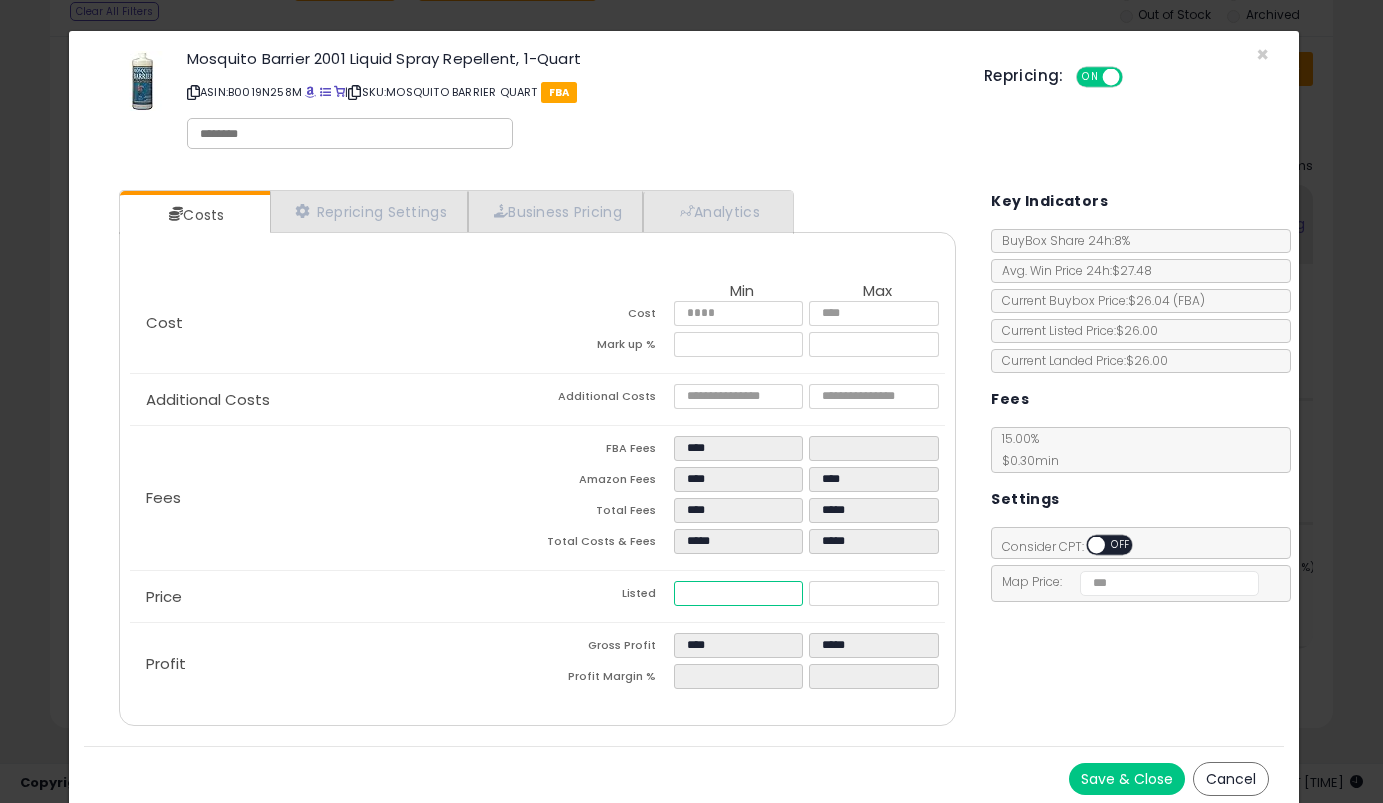 type on "****" 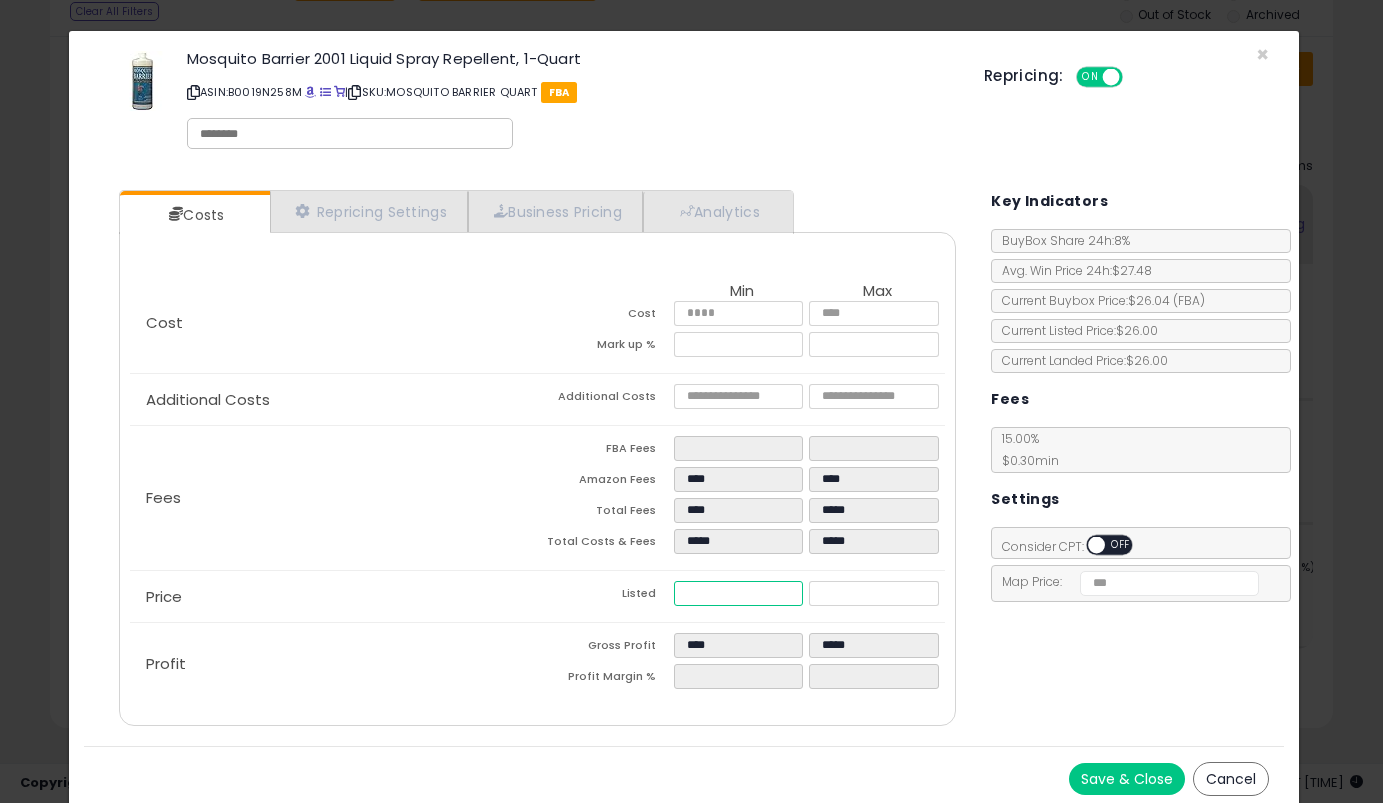 type on "**" 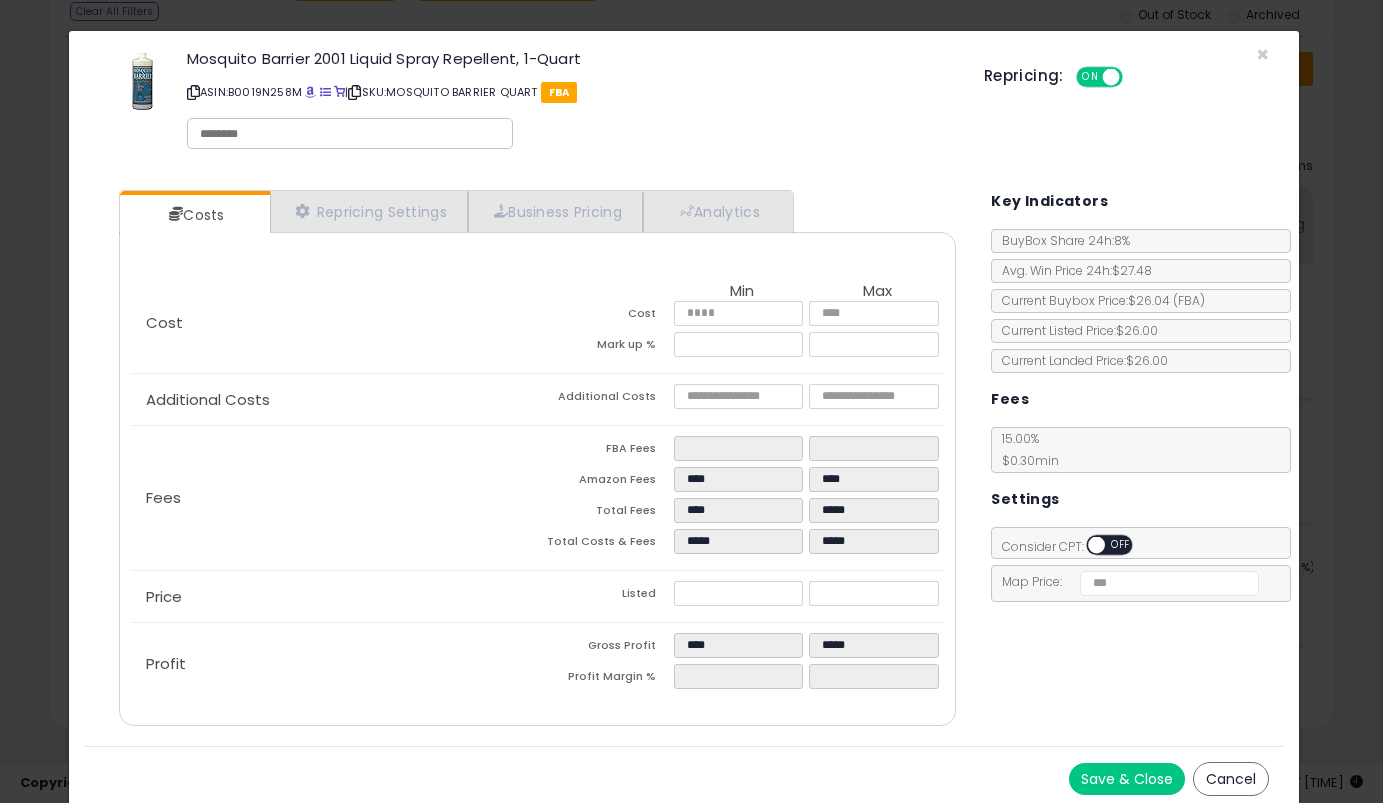 type on "*****" 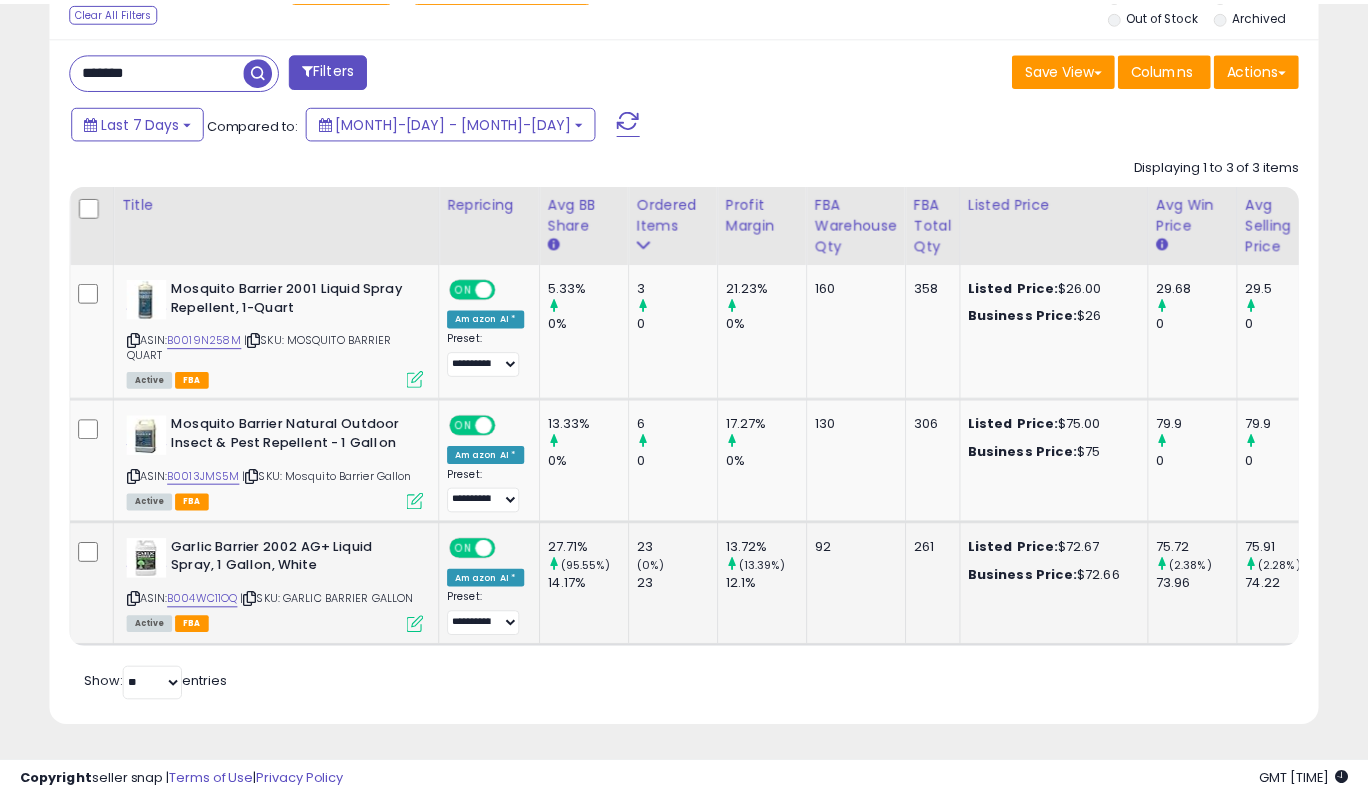 scroll, scrollTop: 410, scrollLeft: 733, axis: both 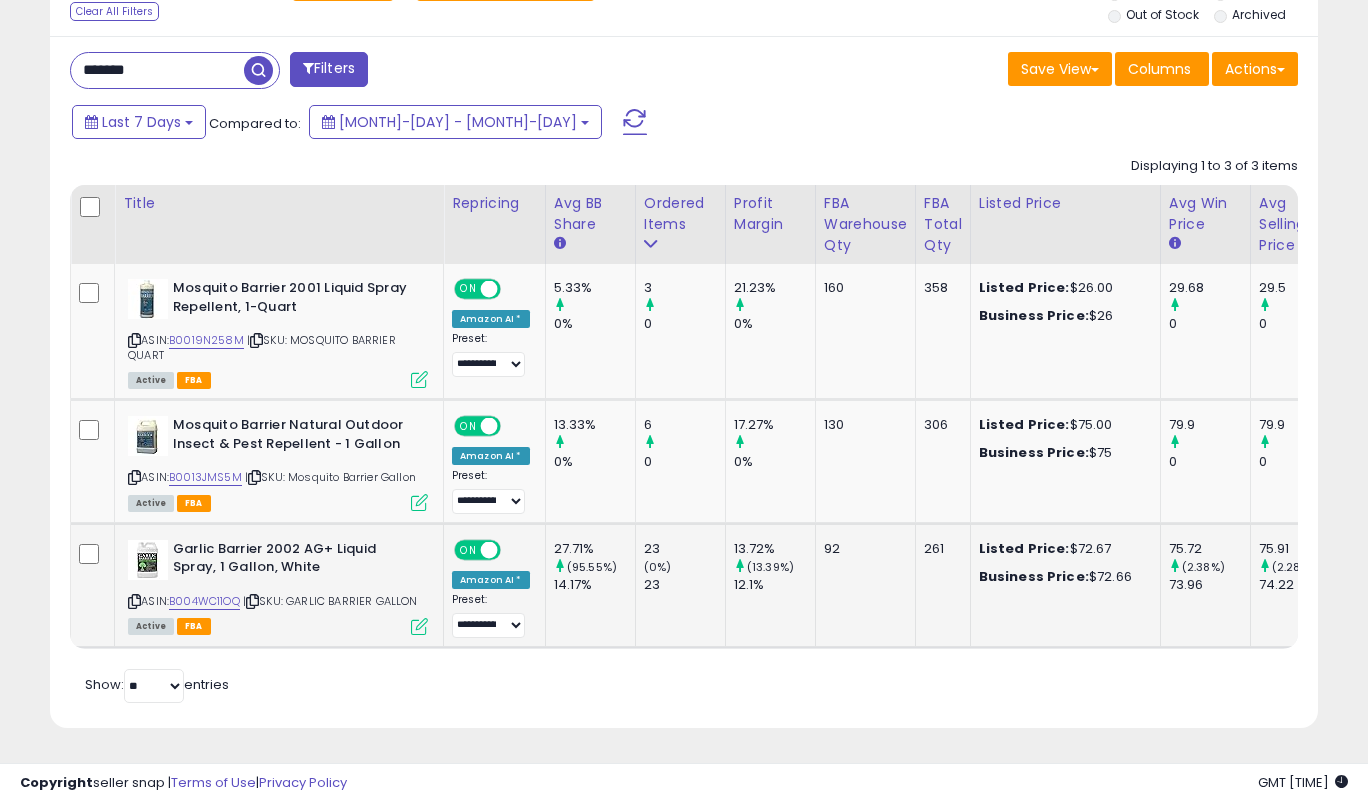 click at bounding box center [419, 626] 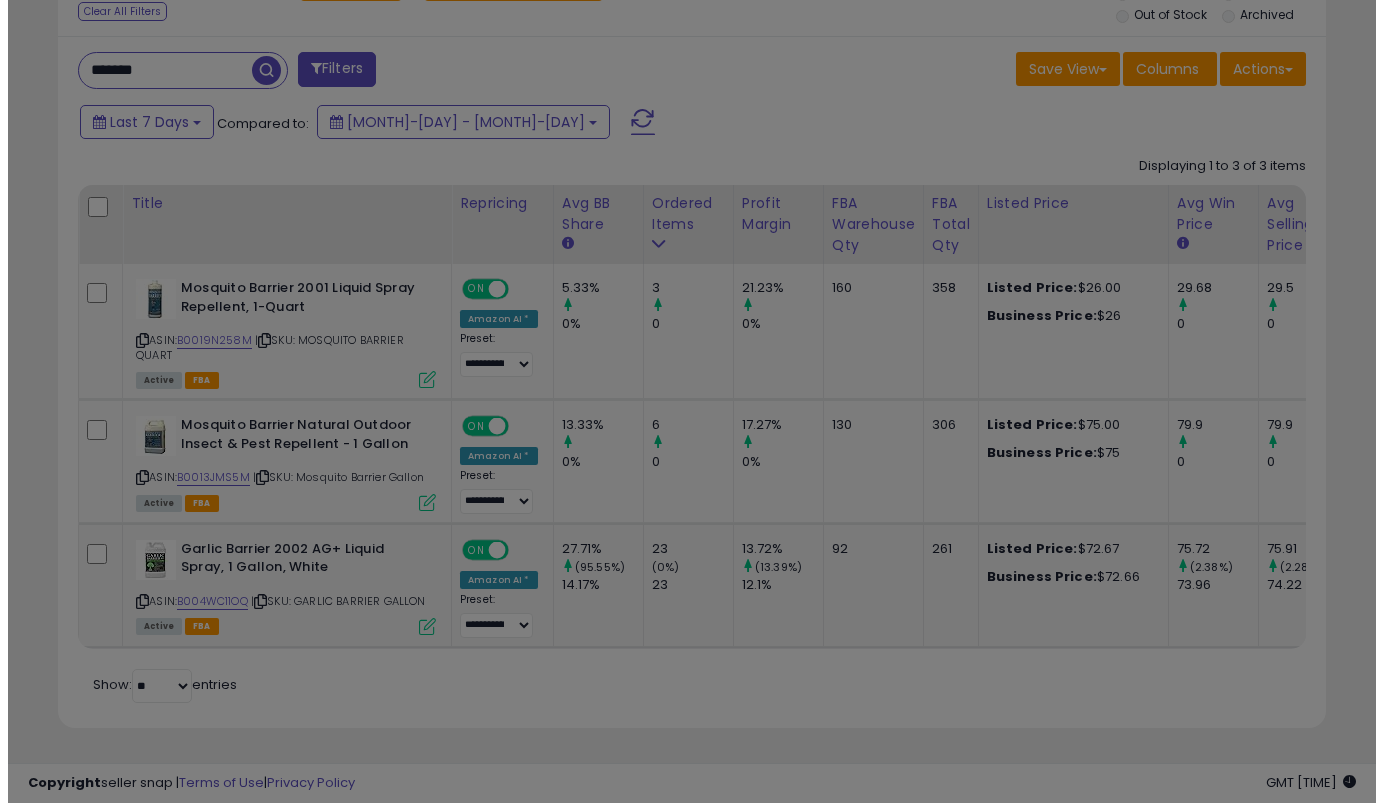 scroll, scrollTop: 999590, scrollLeft: 999257, axis: both 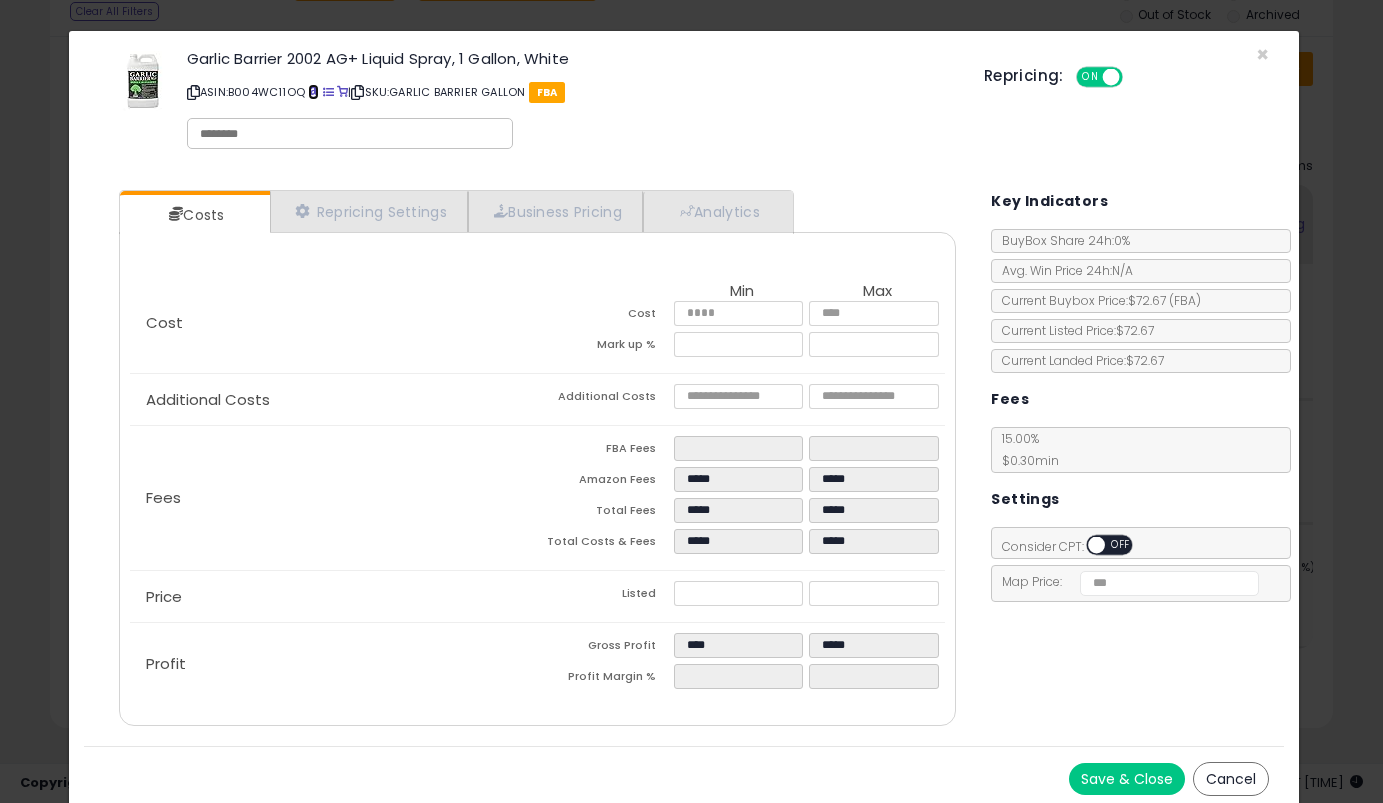 click at bounding box center (313, 92) 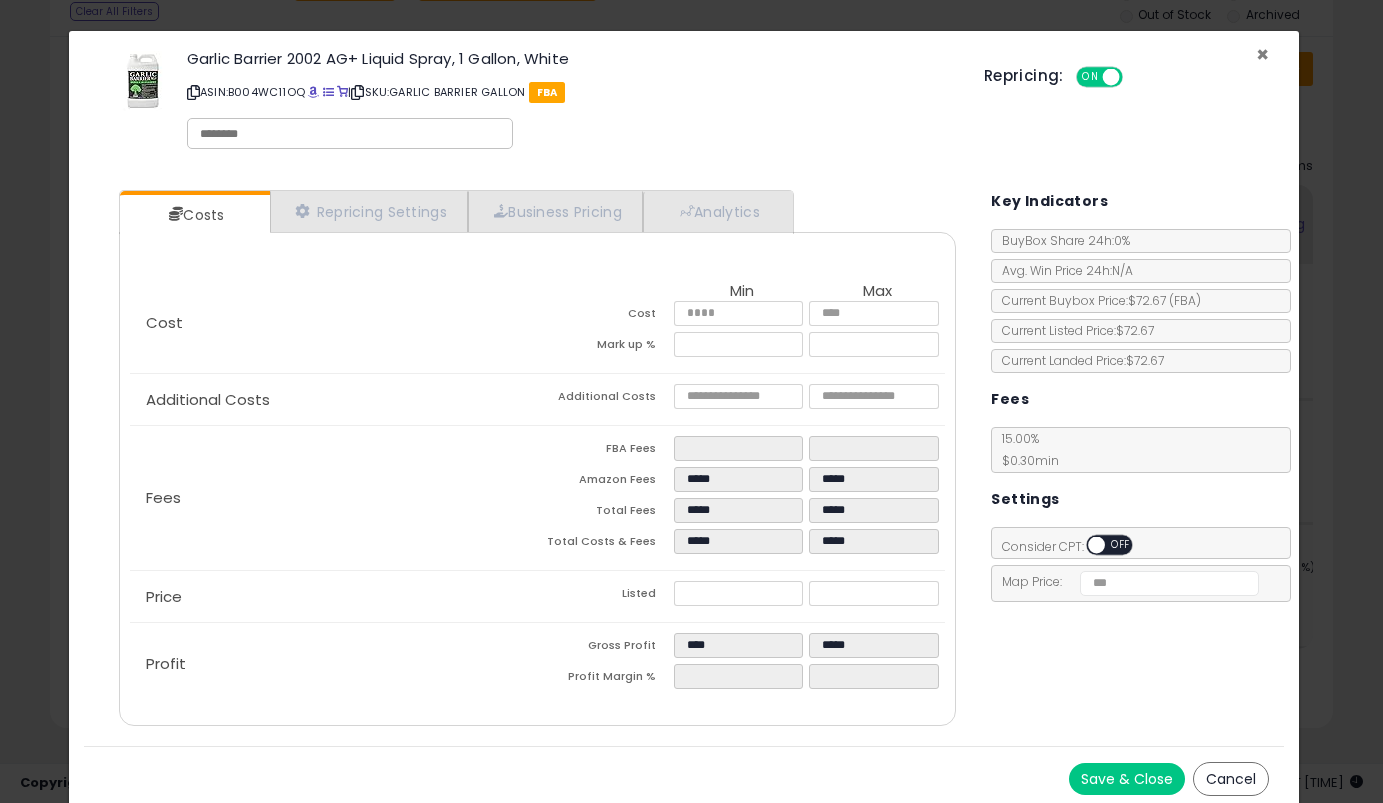 click on "×" at bounding box center (1262, 54) 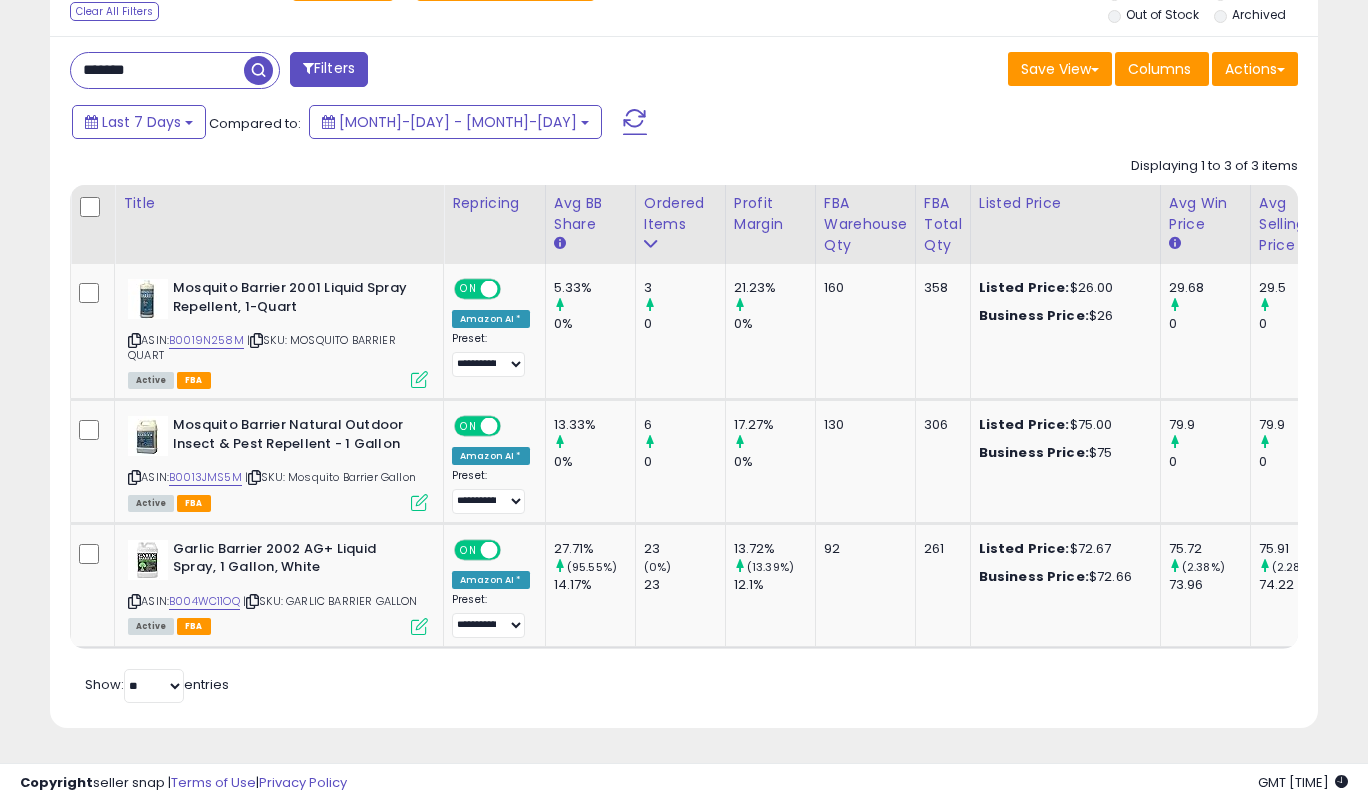 scroll, scrollTop: 410, scrollLeft: 733, axis: both 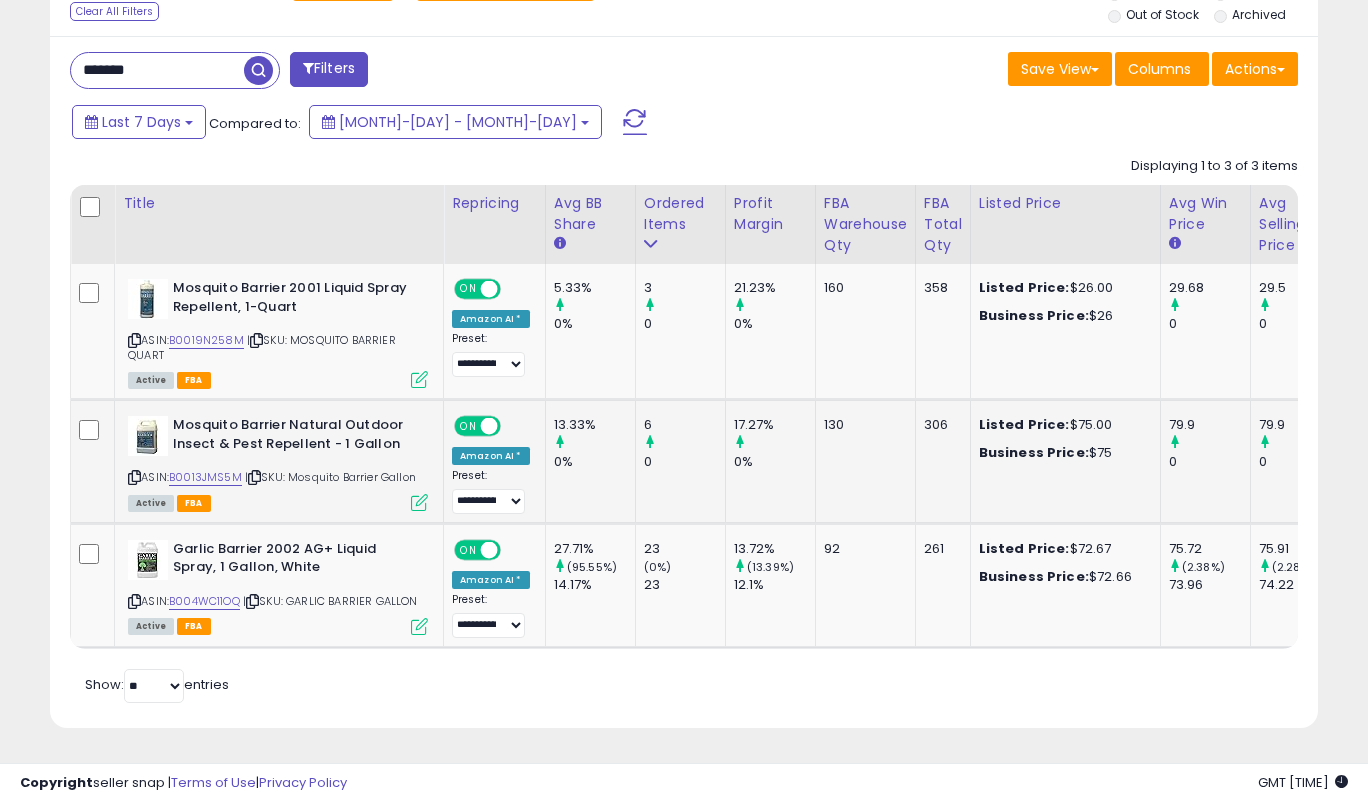 click at bounding box center [419, 502] 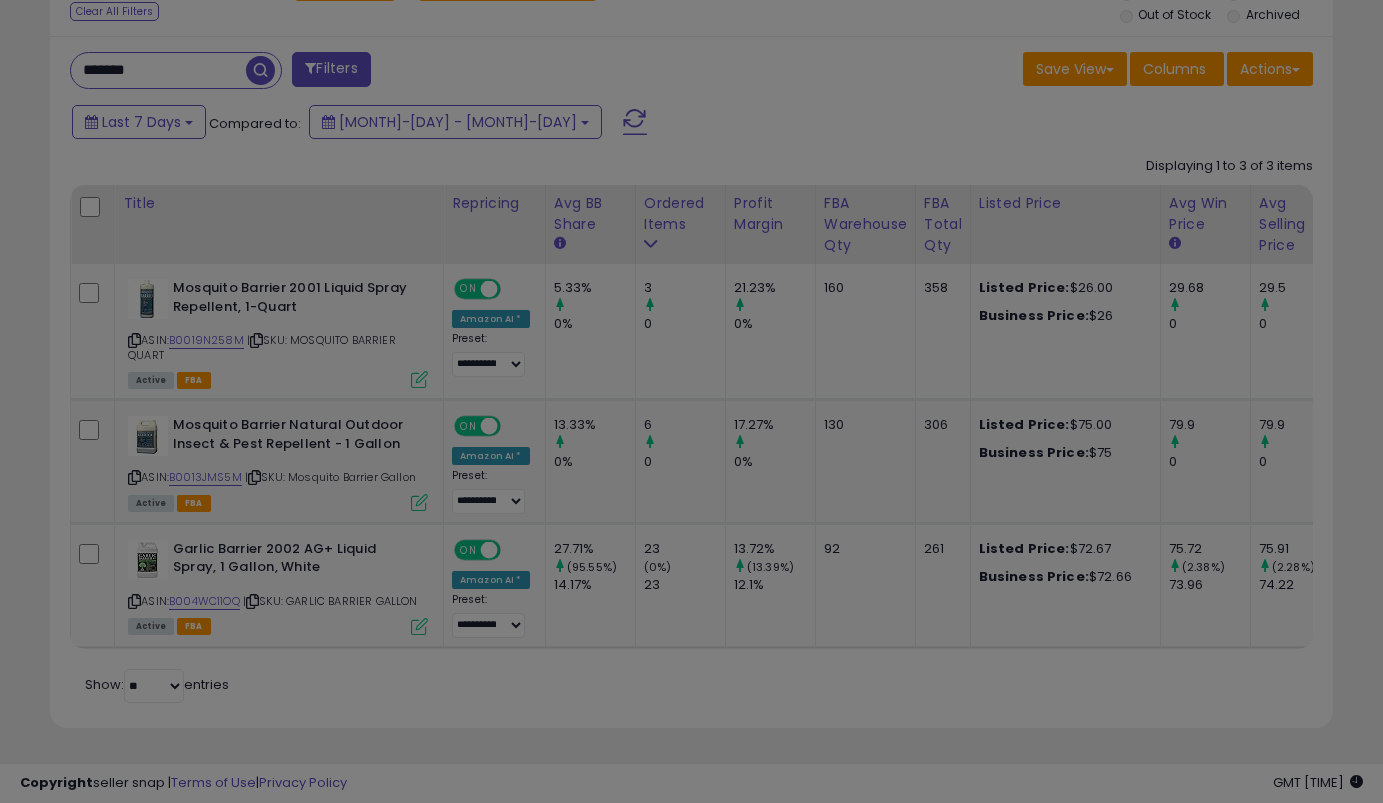 scroll, scrollTop: 999590, scrollLeft: 999257, axis: both 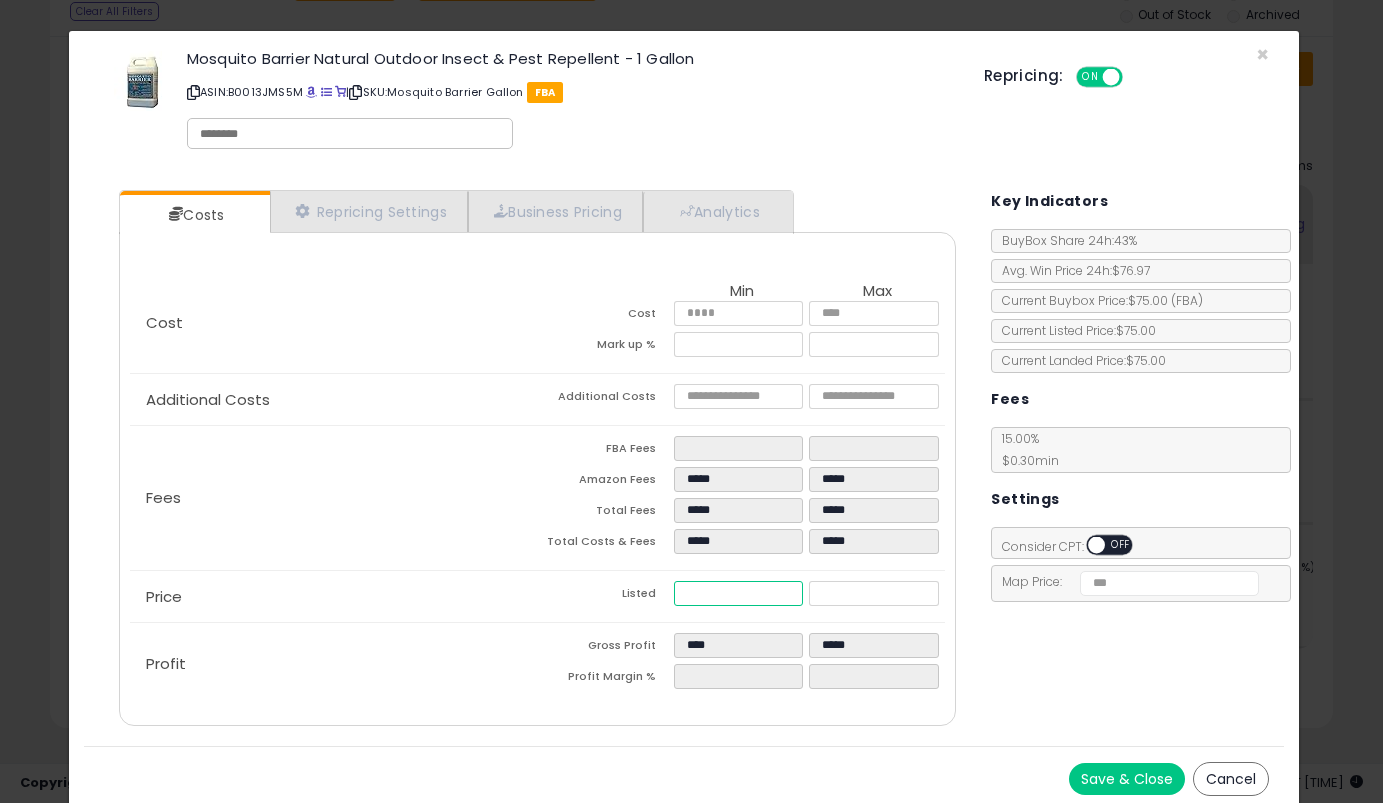 click on "*****" at bounding box center [738, 593] 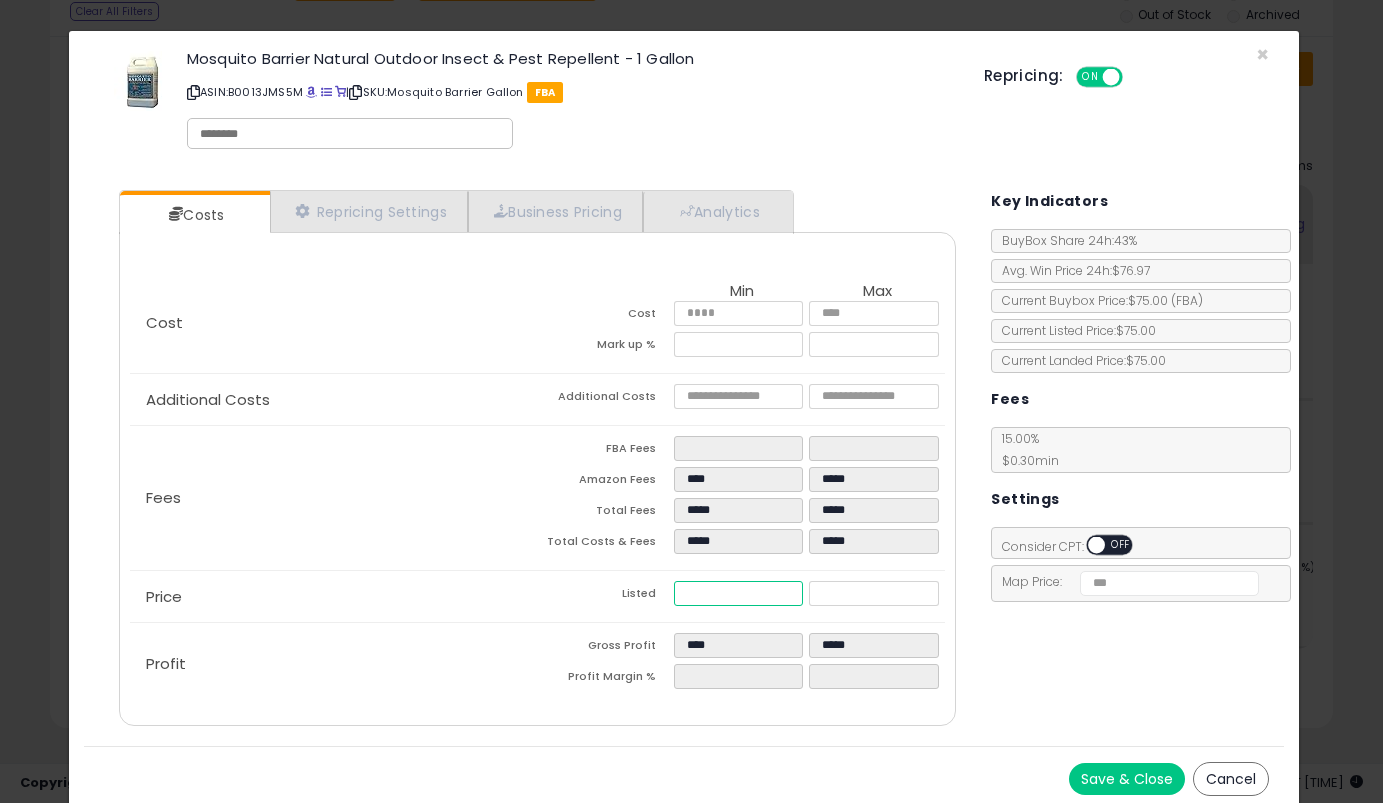 type on "*****" 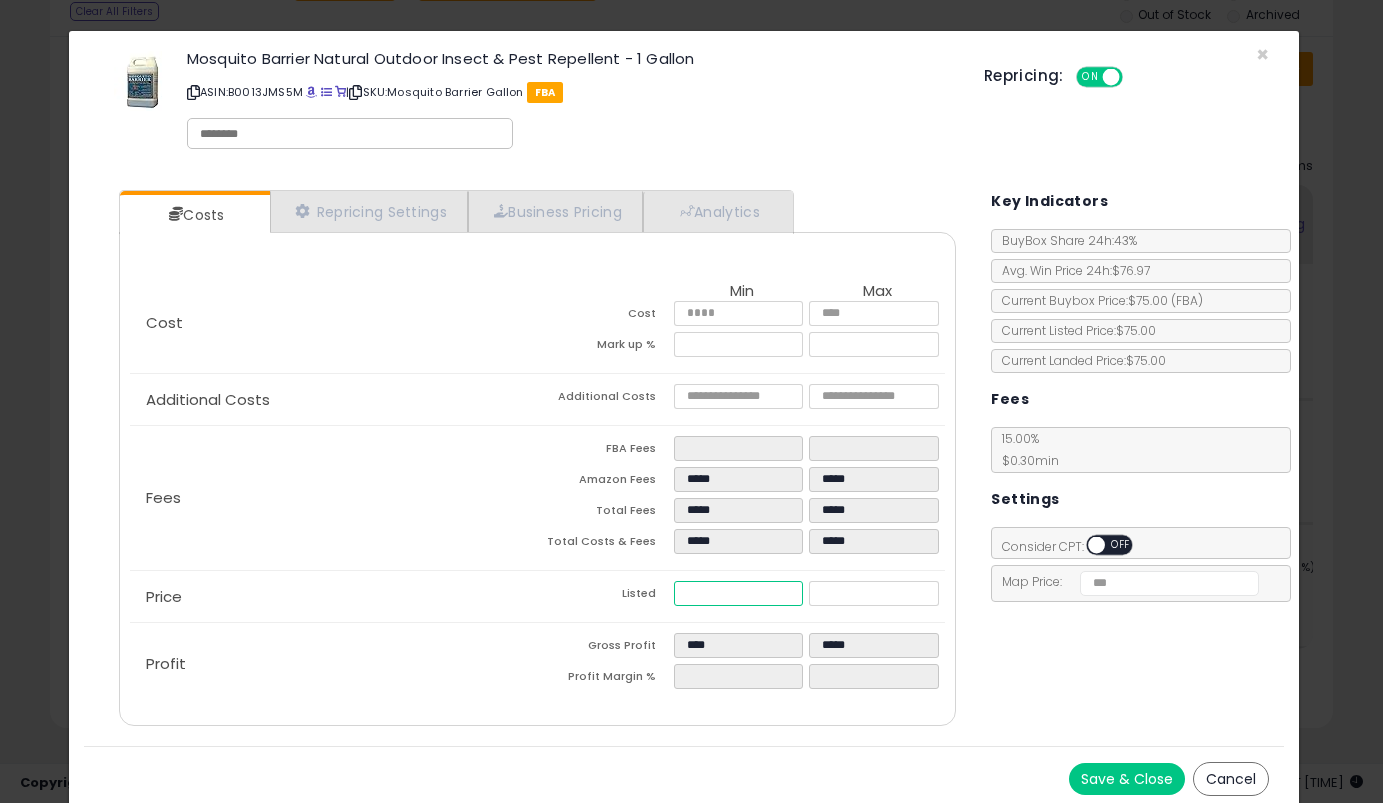 type on "*****" 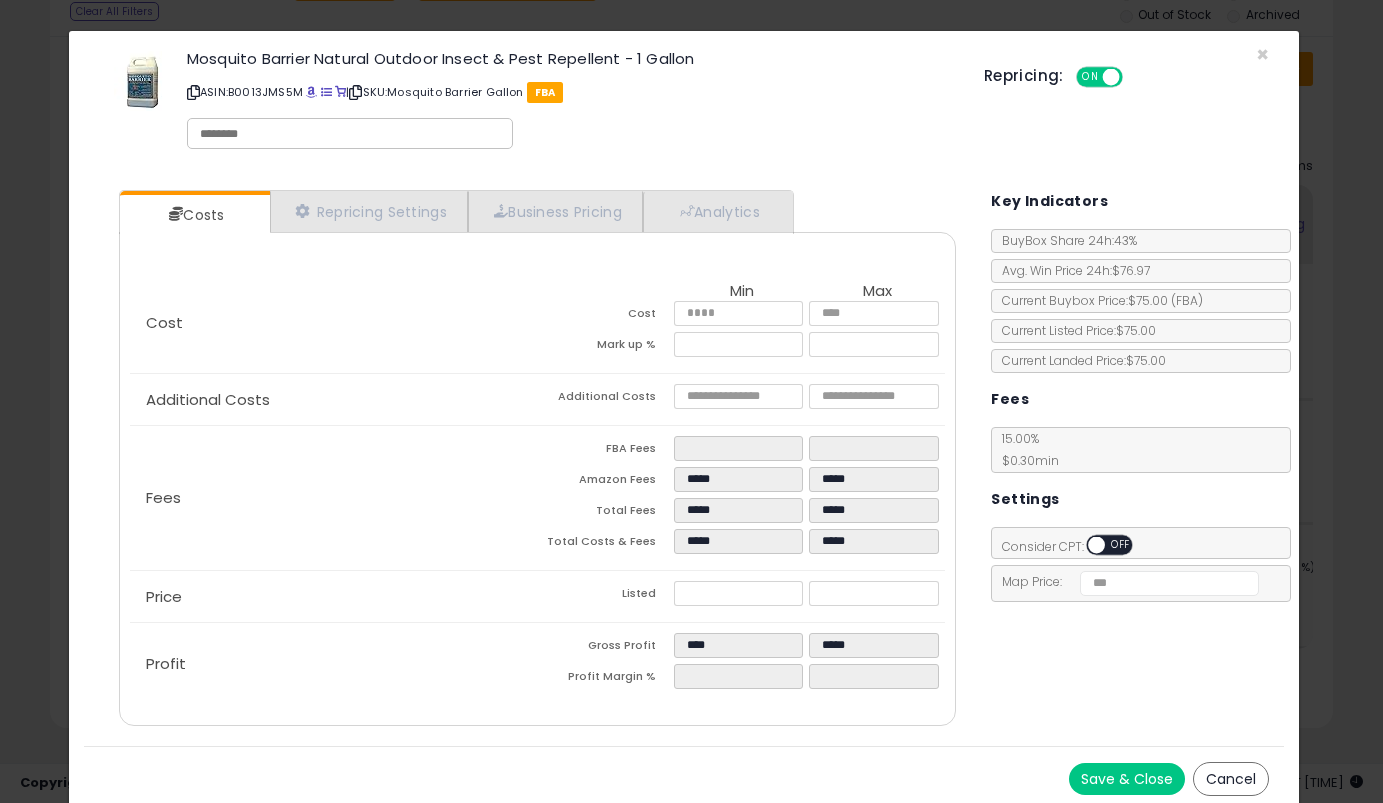 type on "*****" 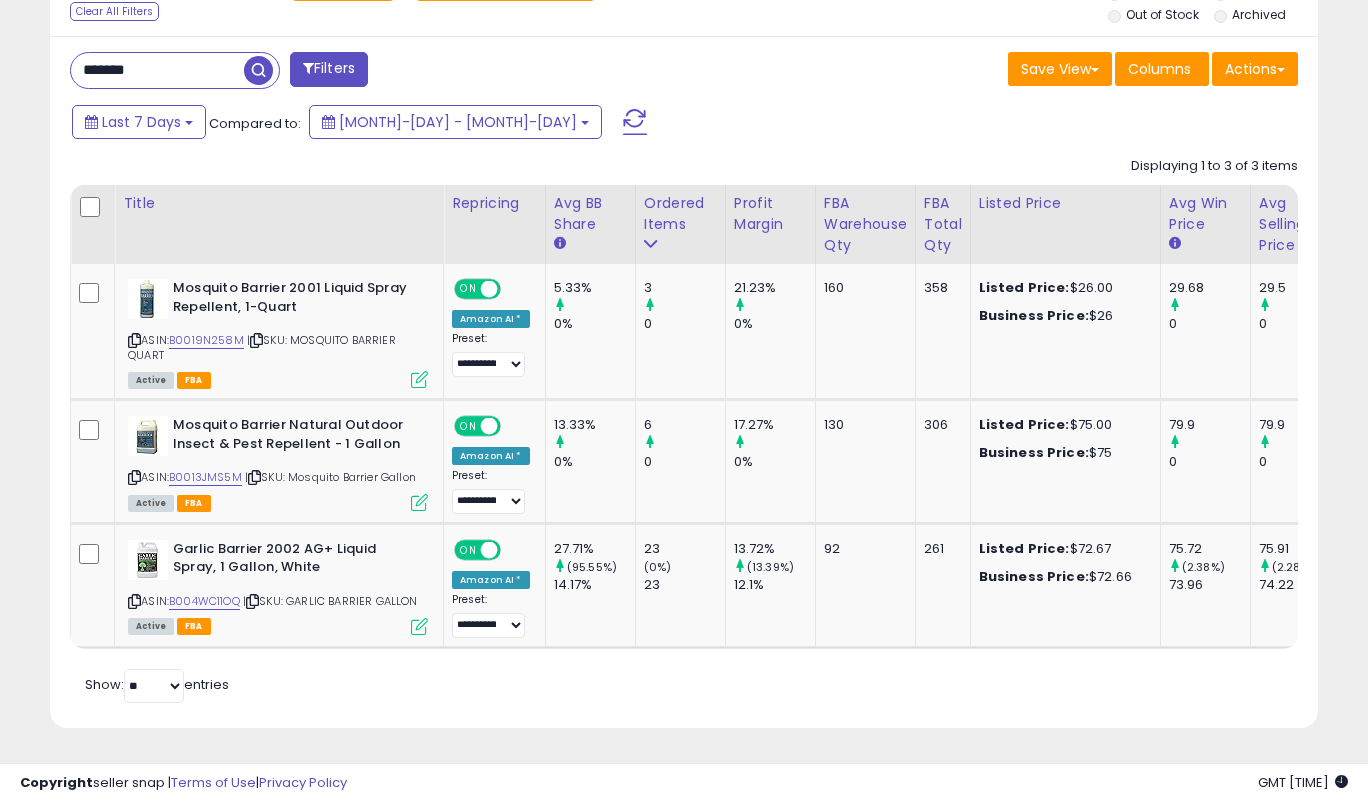 scroll, scrollTop: 410, scrollLeft: 733, axis: both 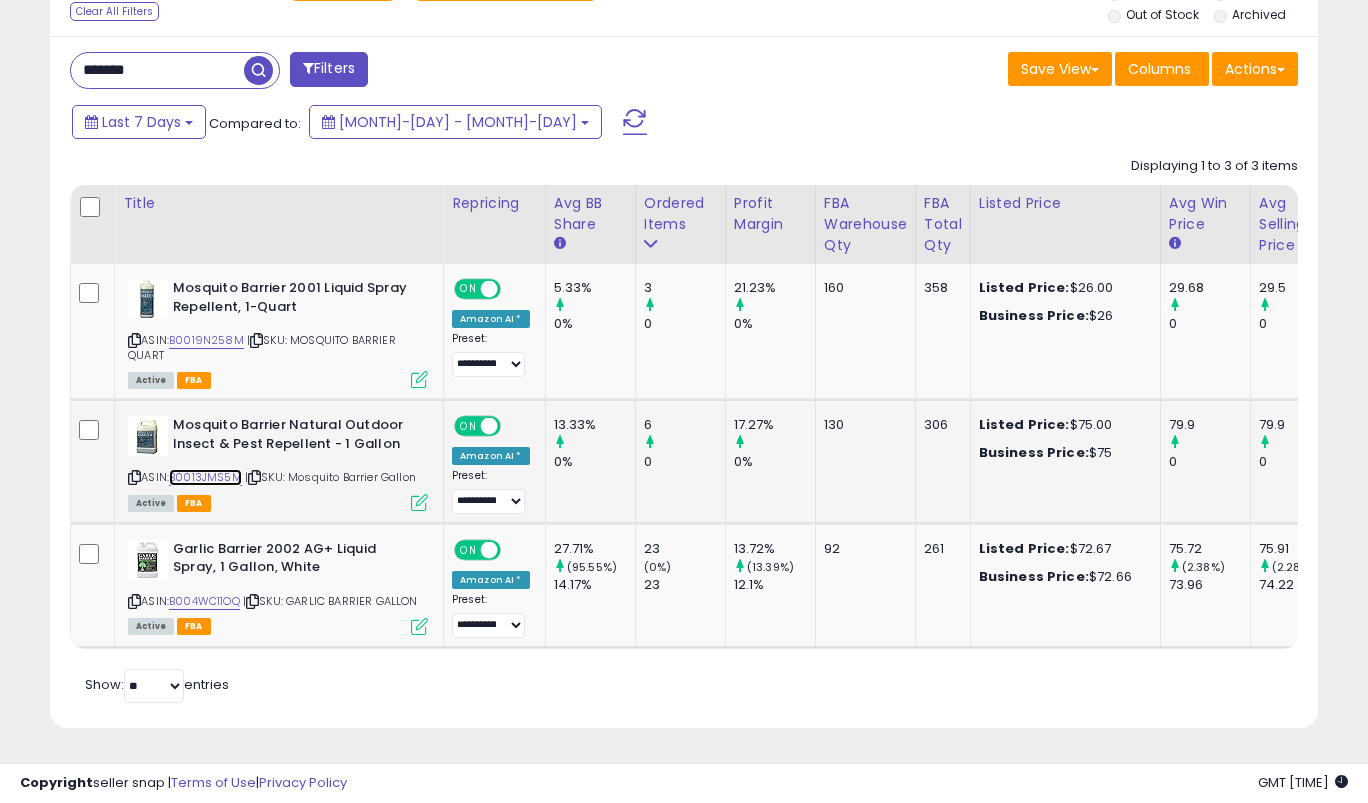 click on "B0013JMS5M" at bounding box center (205, 477) 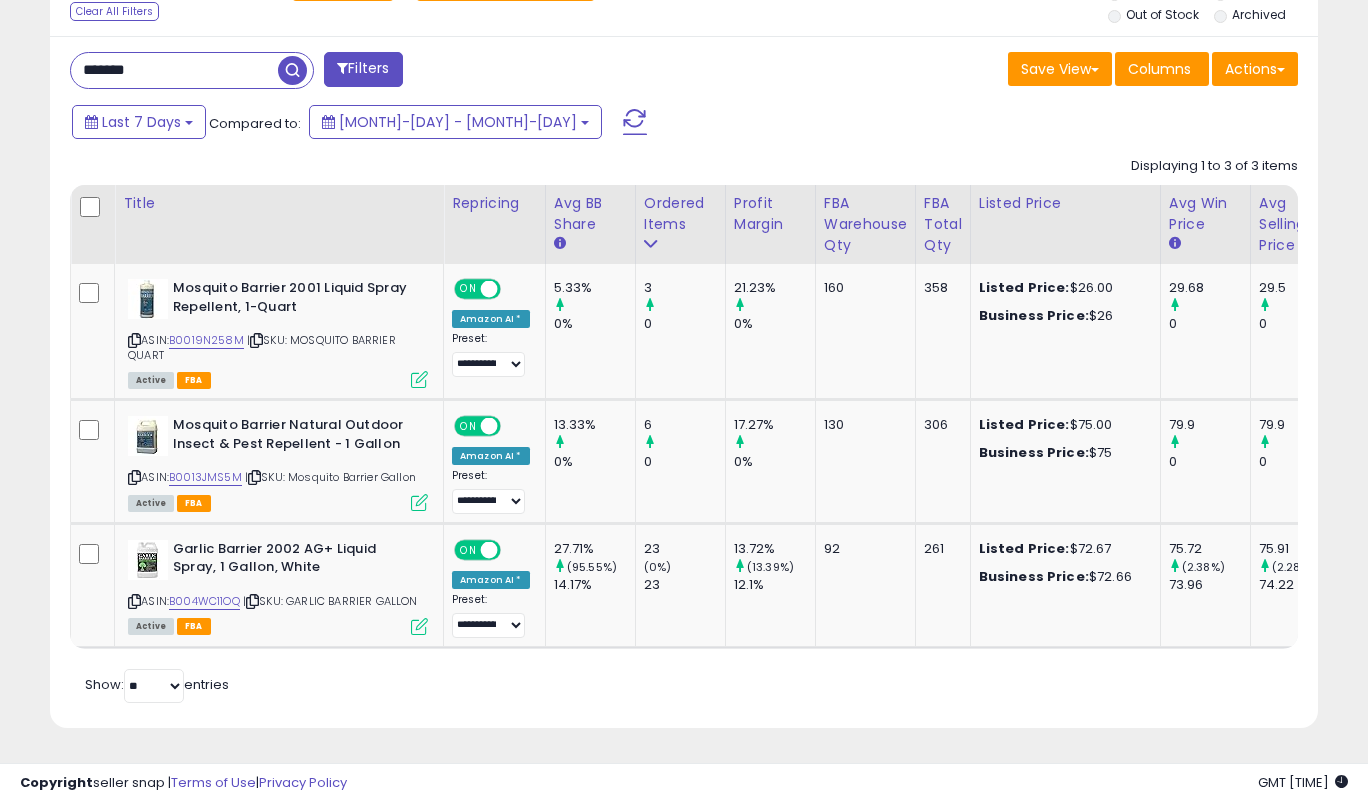 click on "*******" at bounding box center (174, 70) 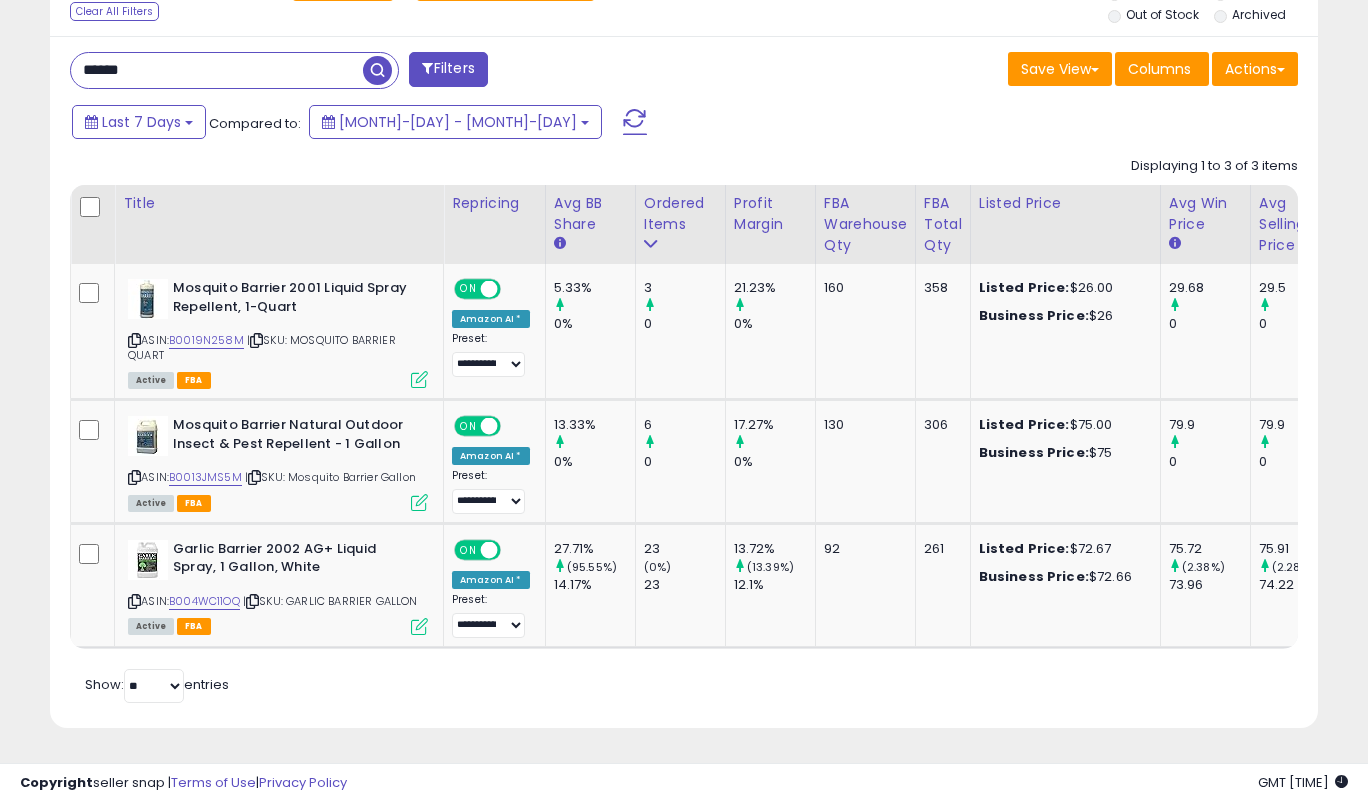 type on "******" 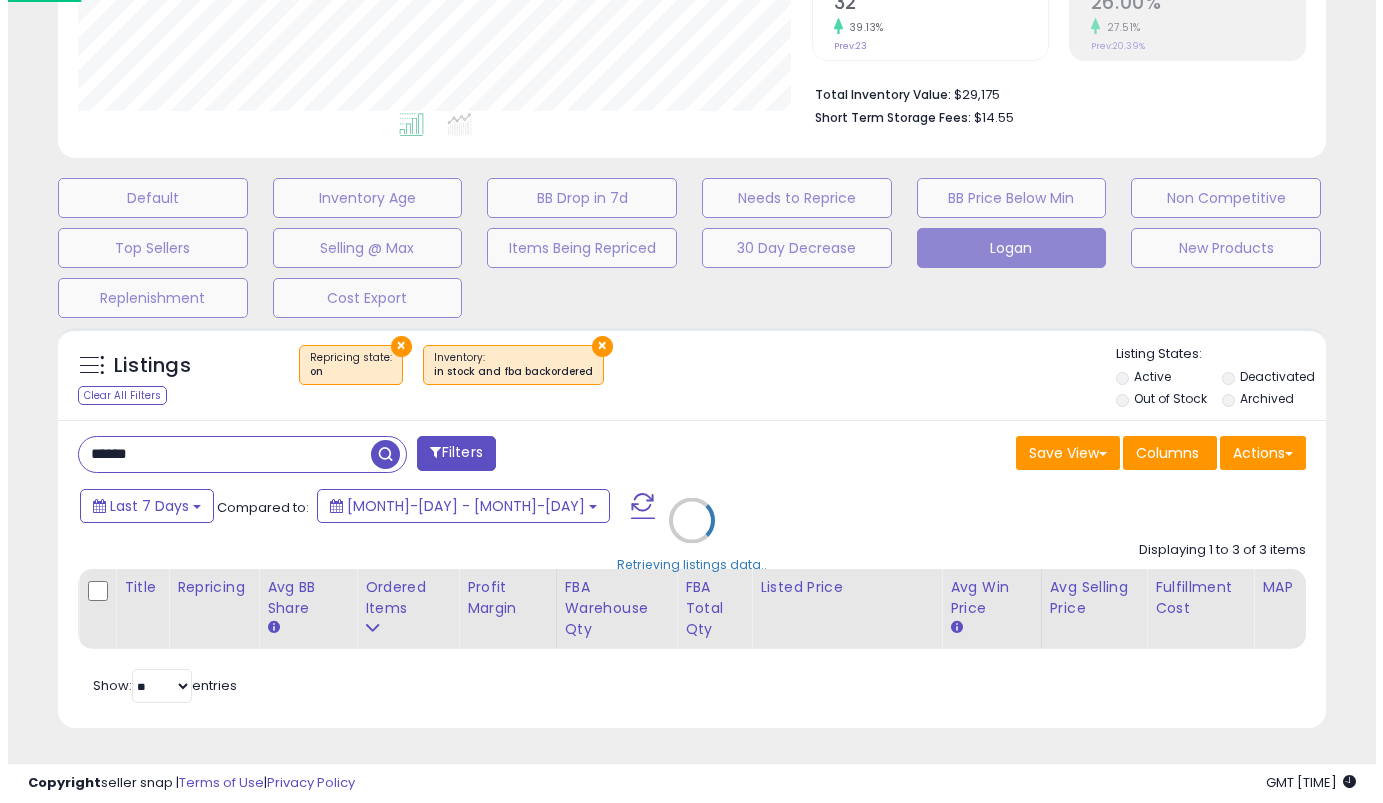 scroll, scrollTop: 452, scrollLeft: 0, axis: vertical 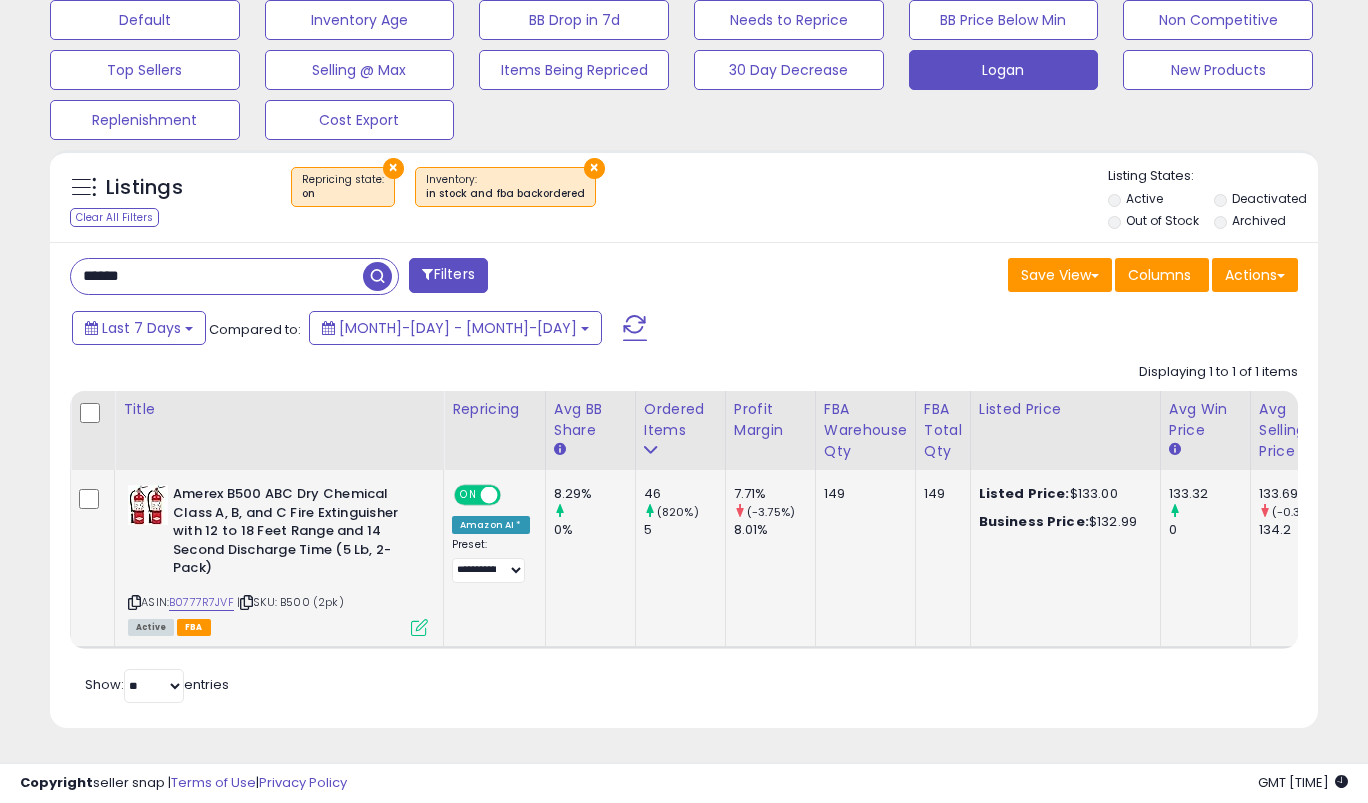 click at bounding box center (419, 627) 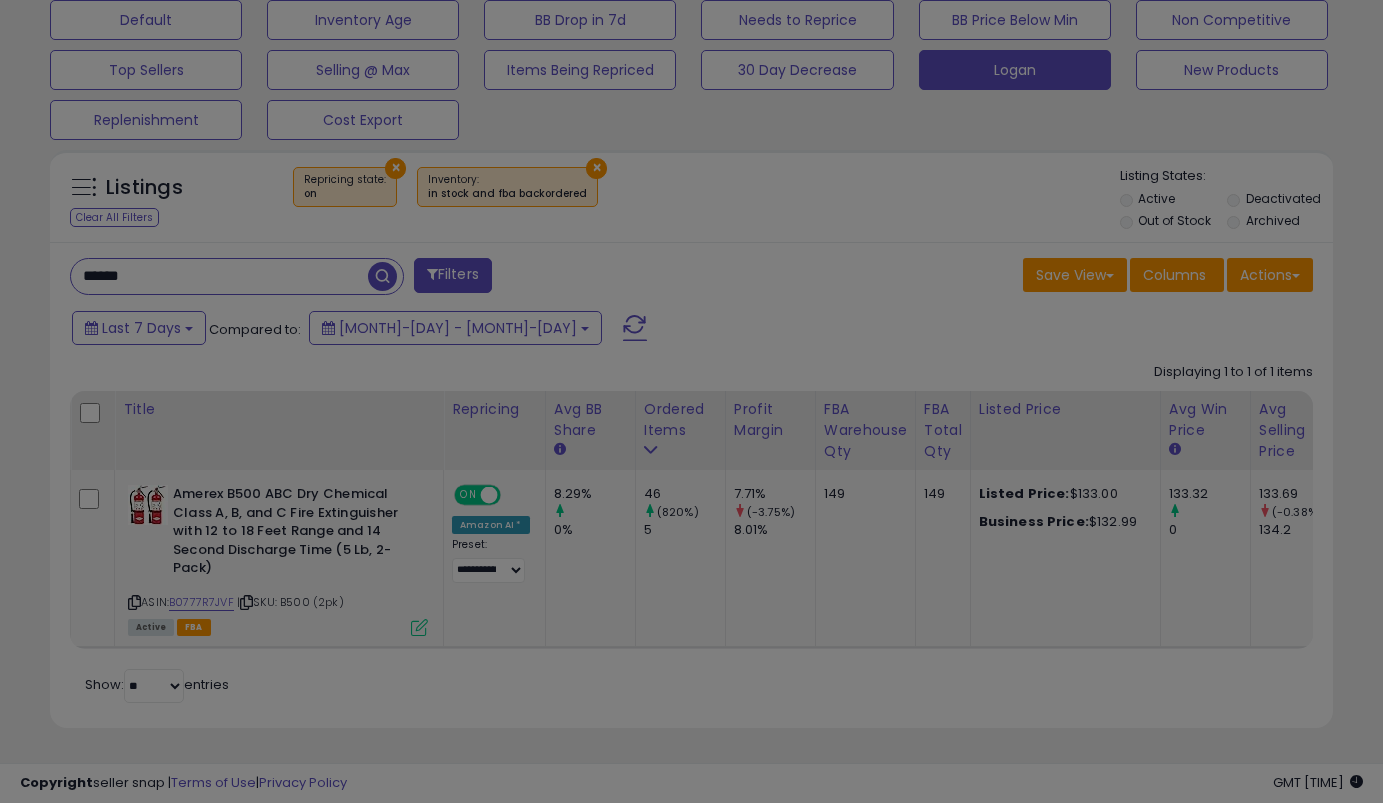 scroll, scrollTop: 999590, scrollLeft: 999257, axis: both 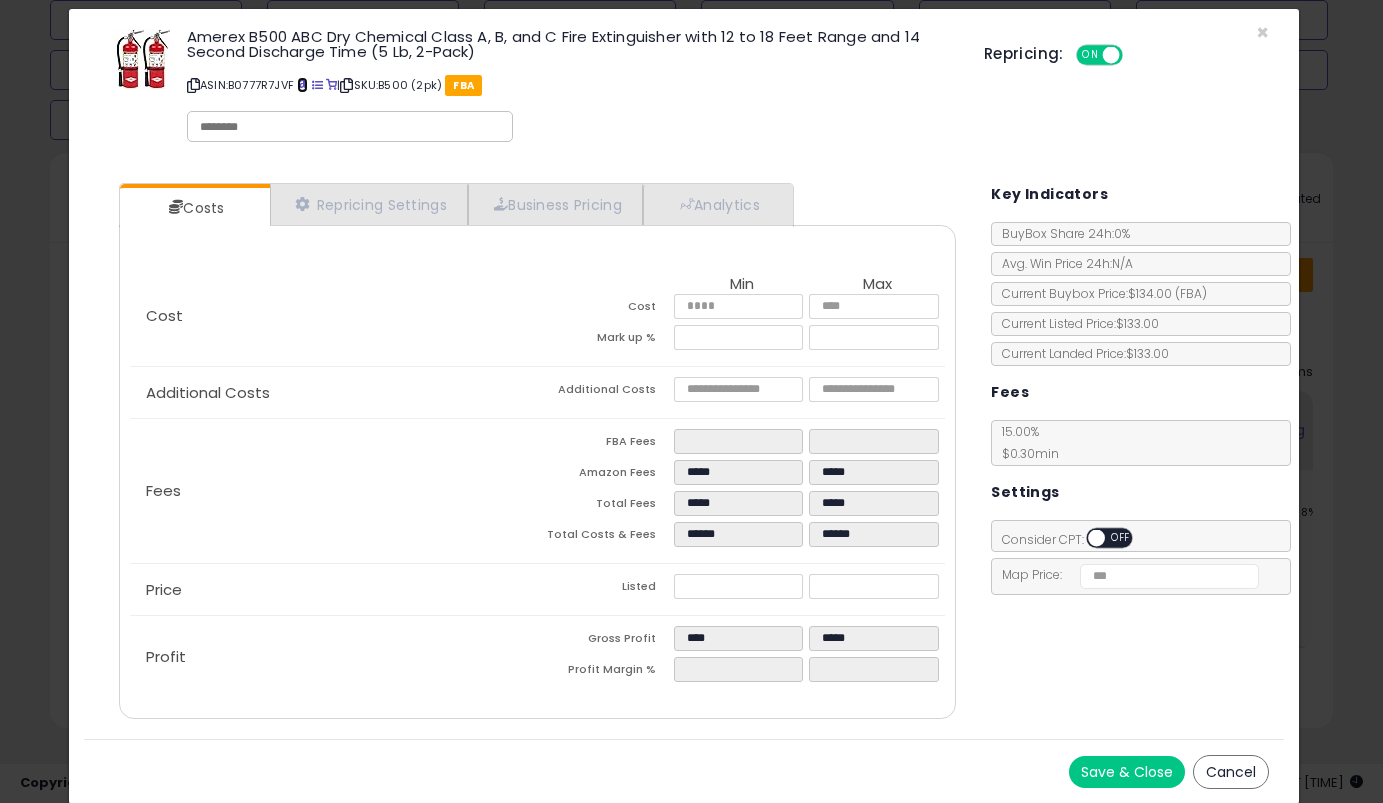 click at bounding box center (302, 85) 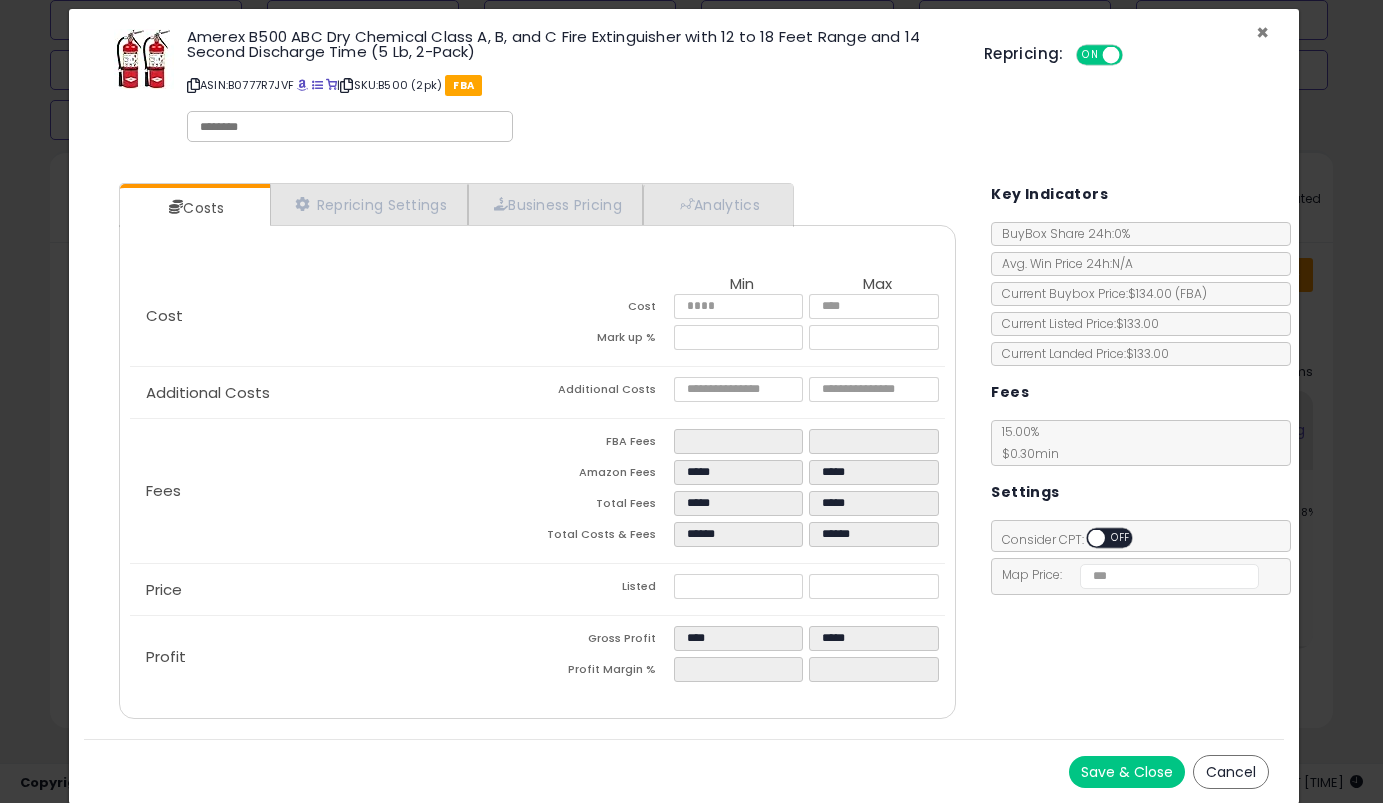 click on "×" at bounding box center [1262, 32] 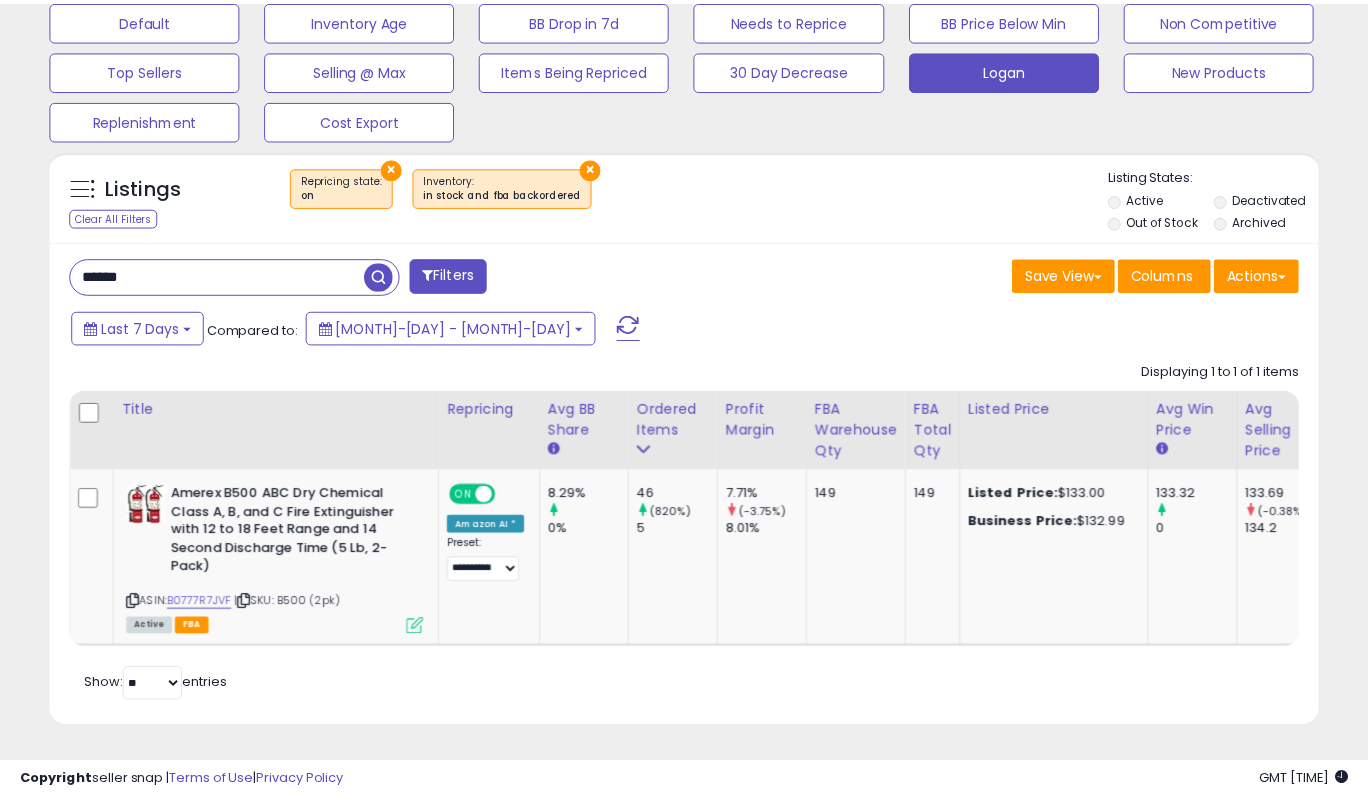 scroll, scrollTop: 410, scrollLeft: 733, axis: both 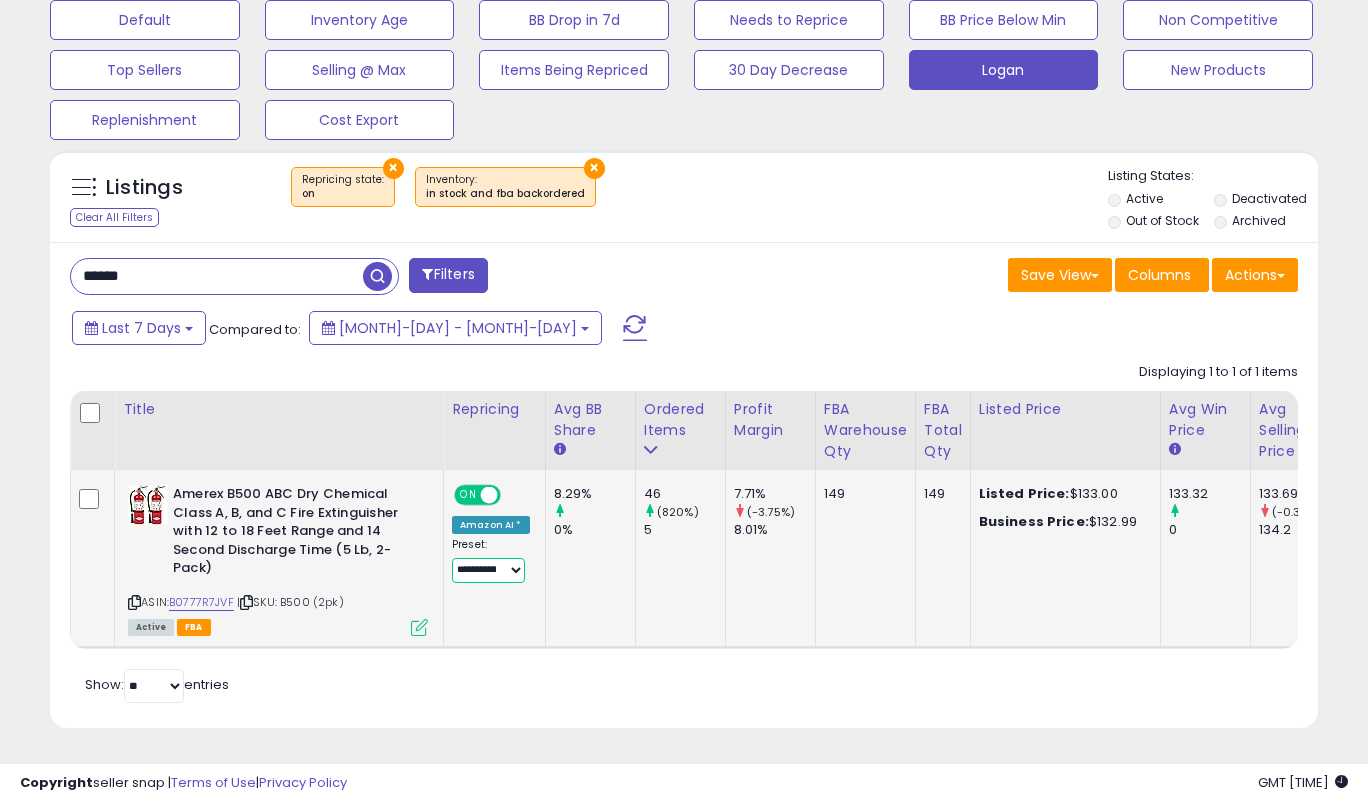 click on "**********" at bounding box center [488, 570] 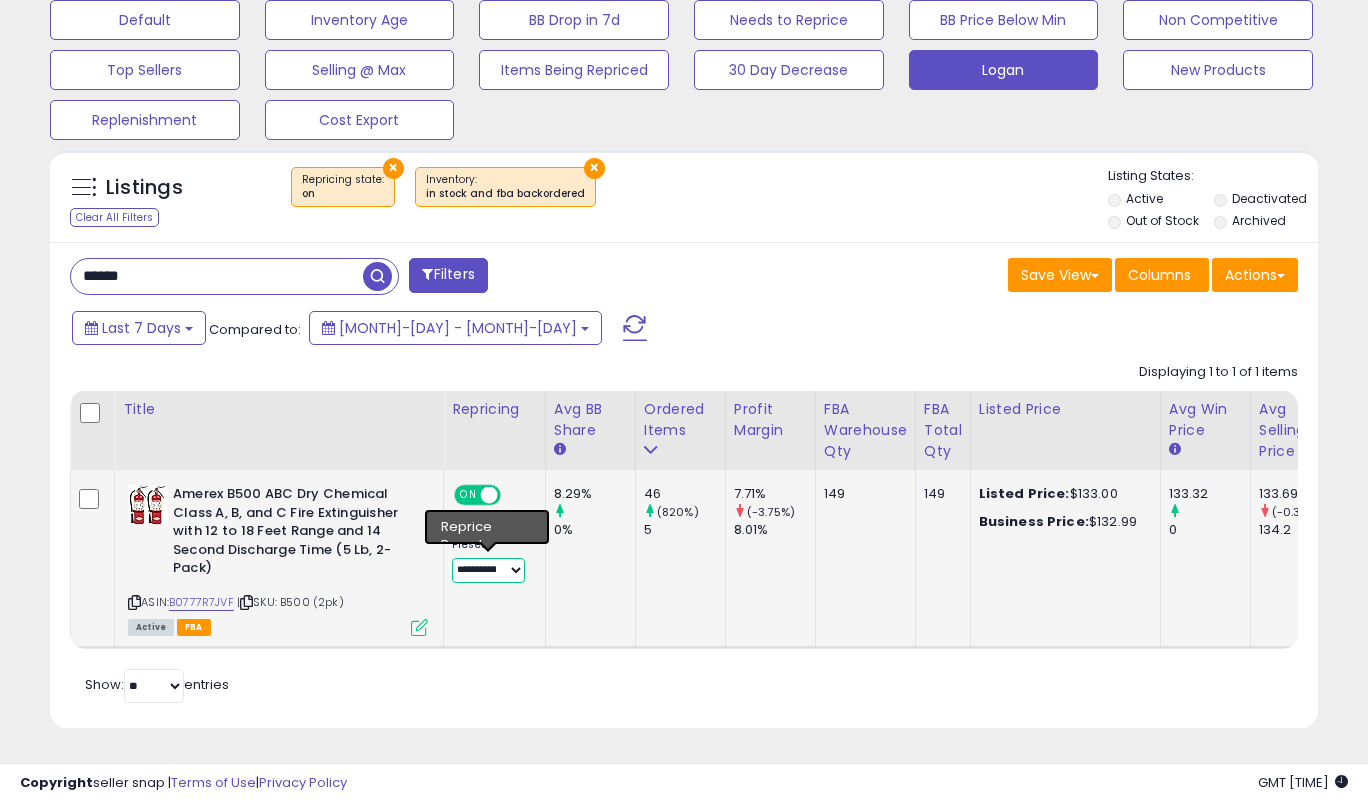 select on "**********" 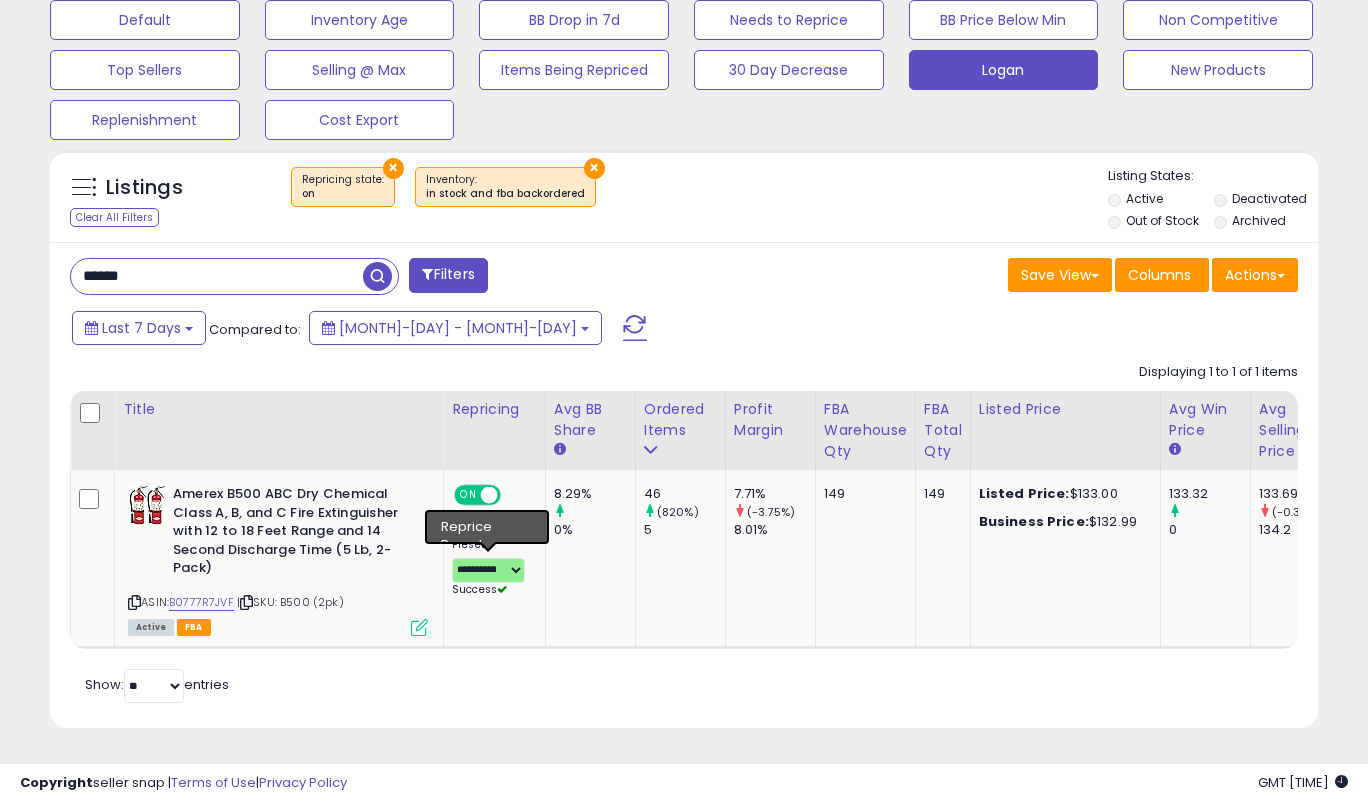 click on "Retrieving listings data..
Displaying 1 to 1 of 1 items
Title
Repricing" at bounding box center (684, 530) 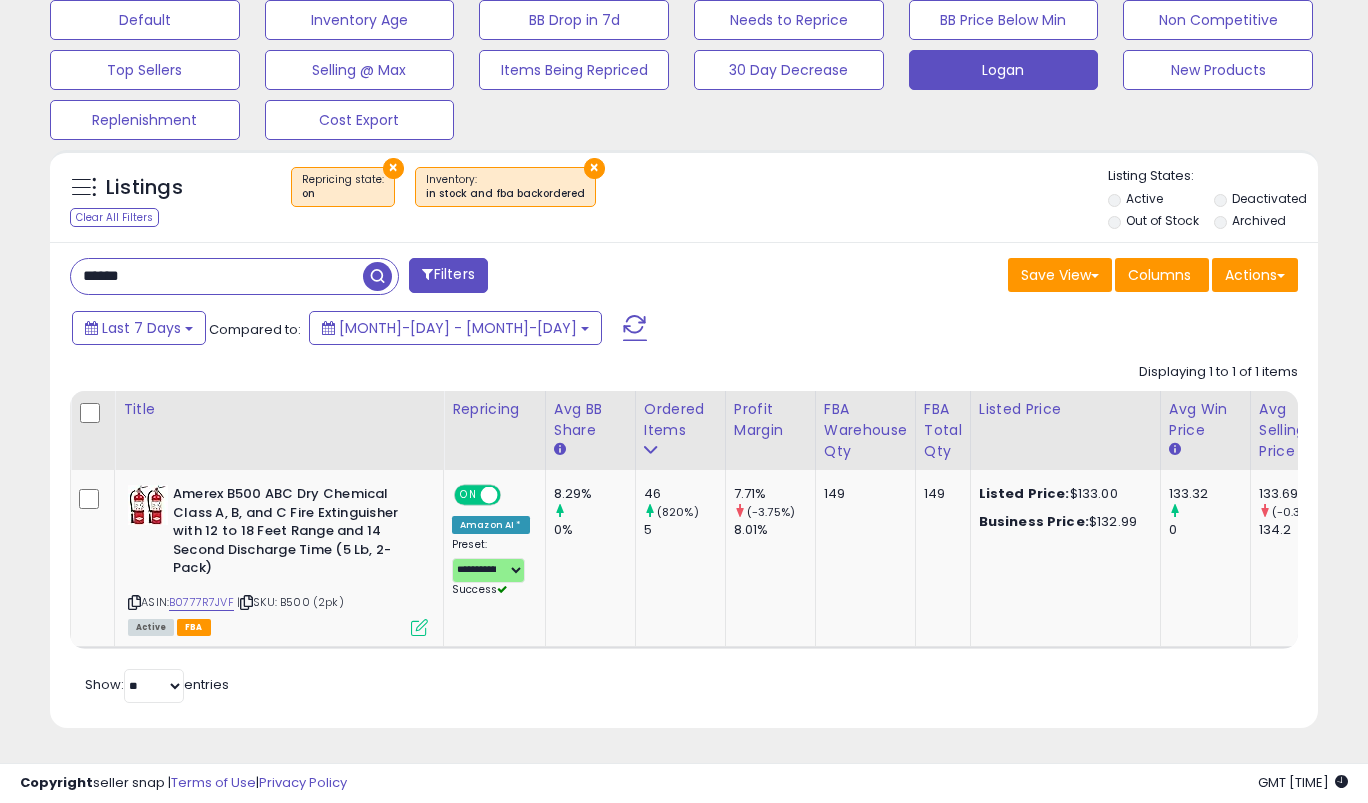 click on "******" at bounding box center [217, 276] 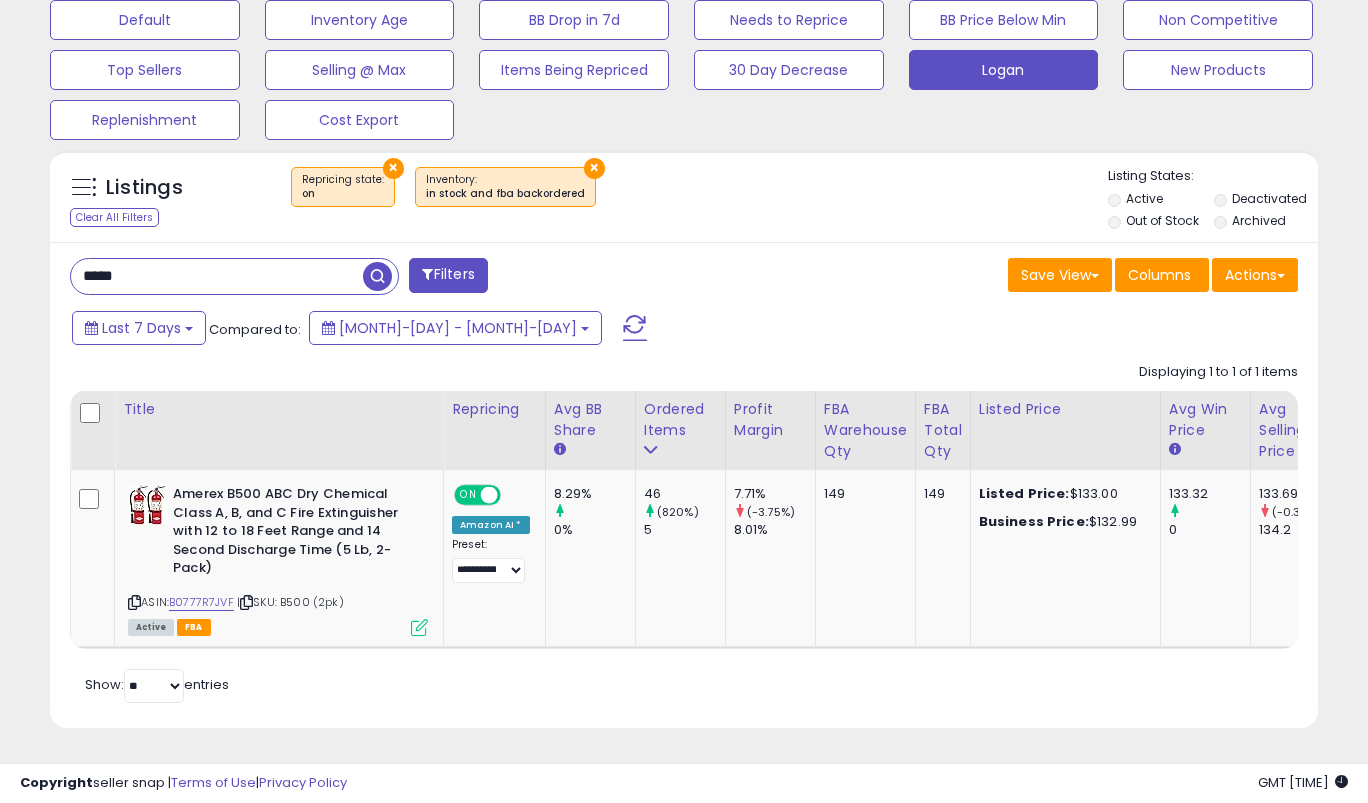 type on "*****" 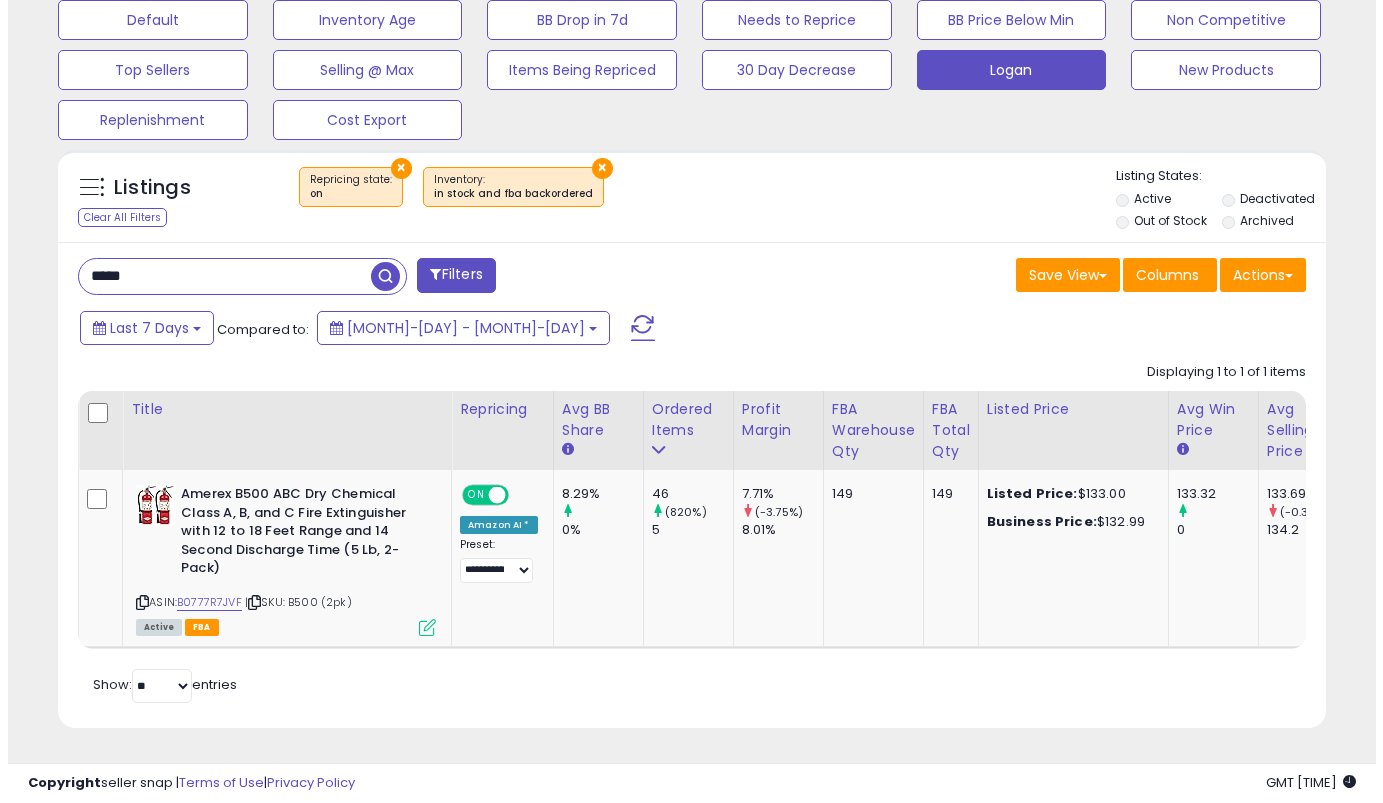 scroll, scrollTop: 452, scrollLeft: 0, axis: vertical 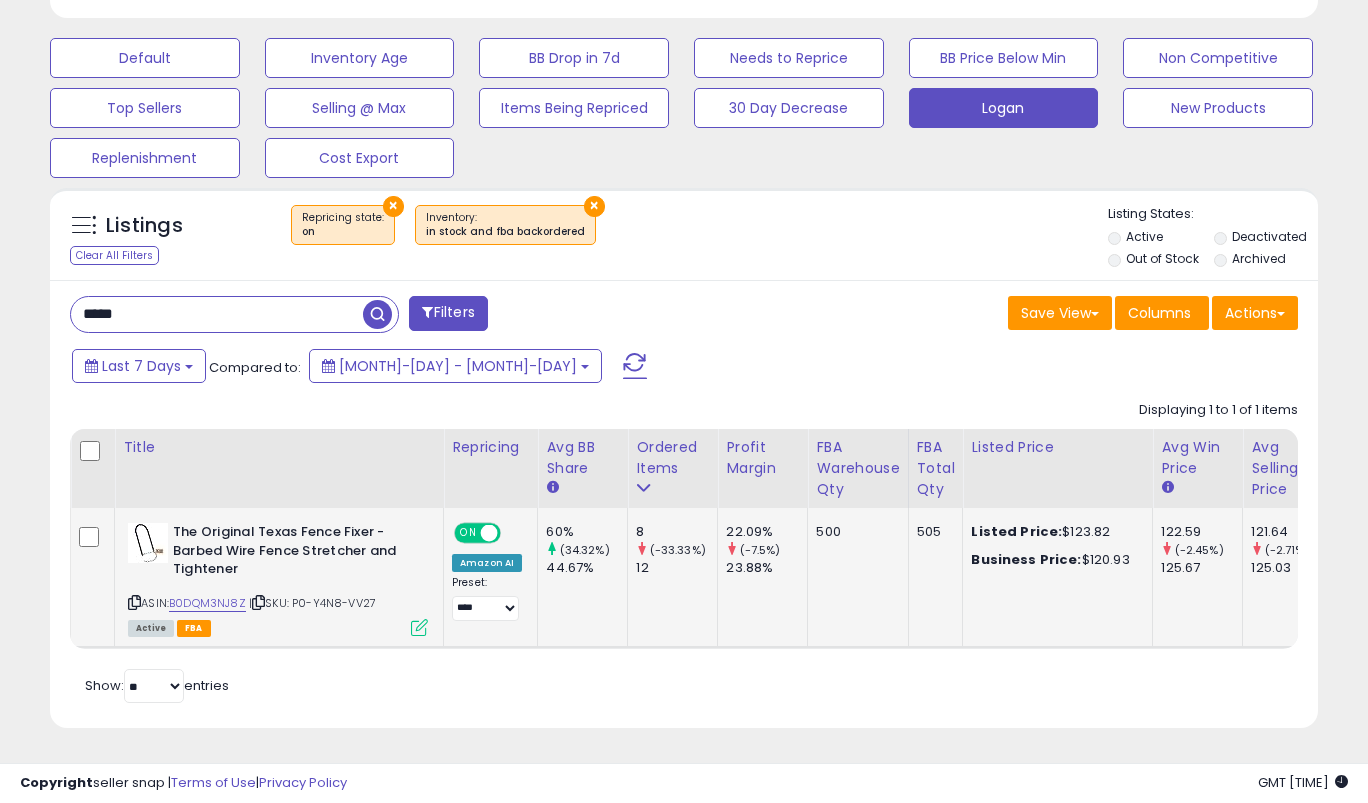 click at bounding box center (419, 627) 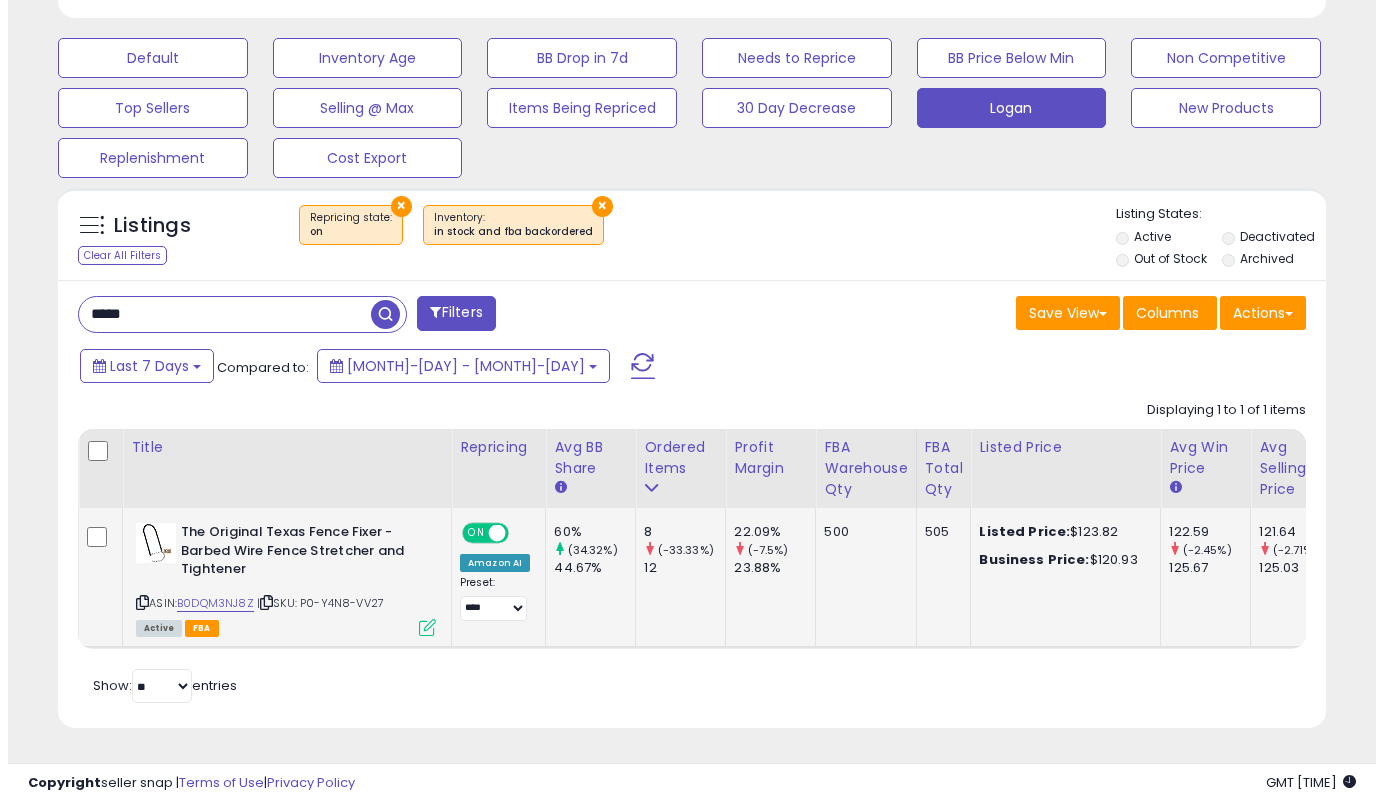 scroll, scrollTop: 999590, scrollLeft: 999257, axis: both 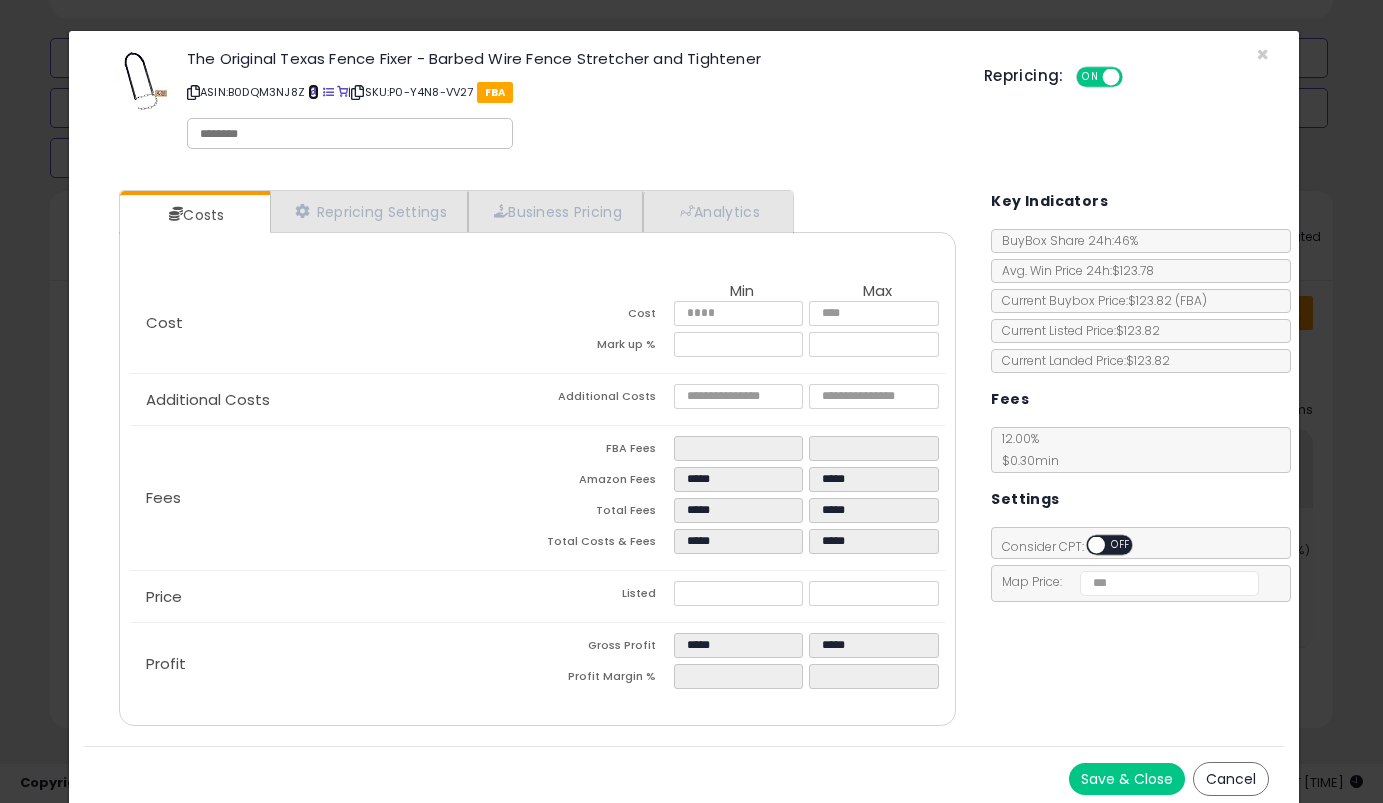 click at bounding box center (313, 92) 